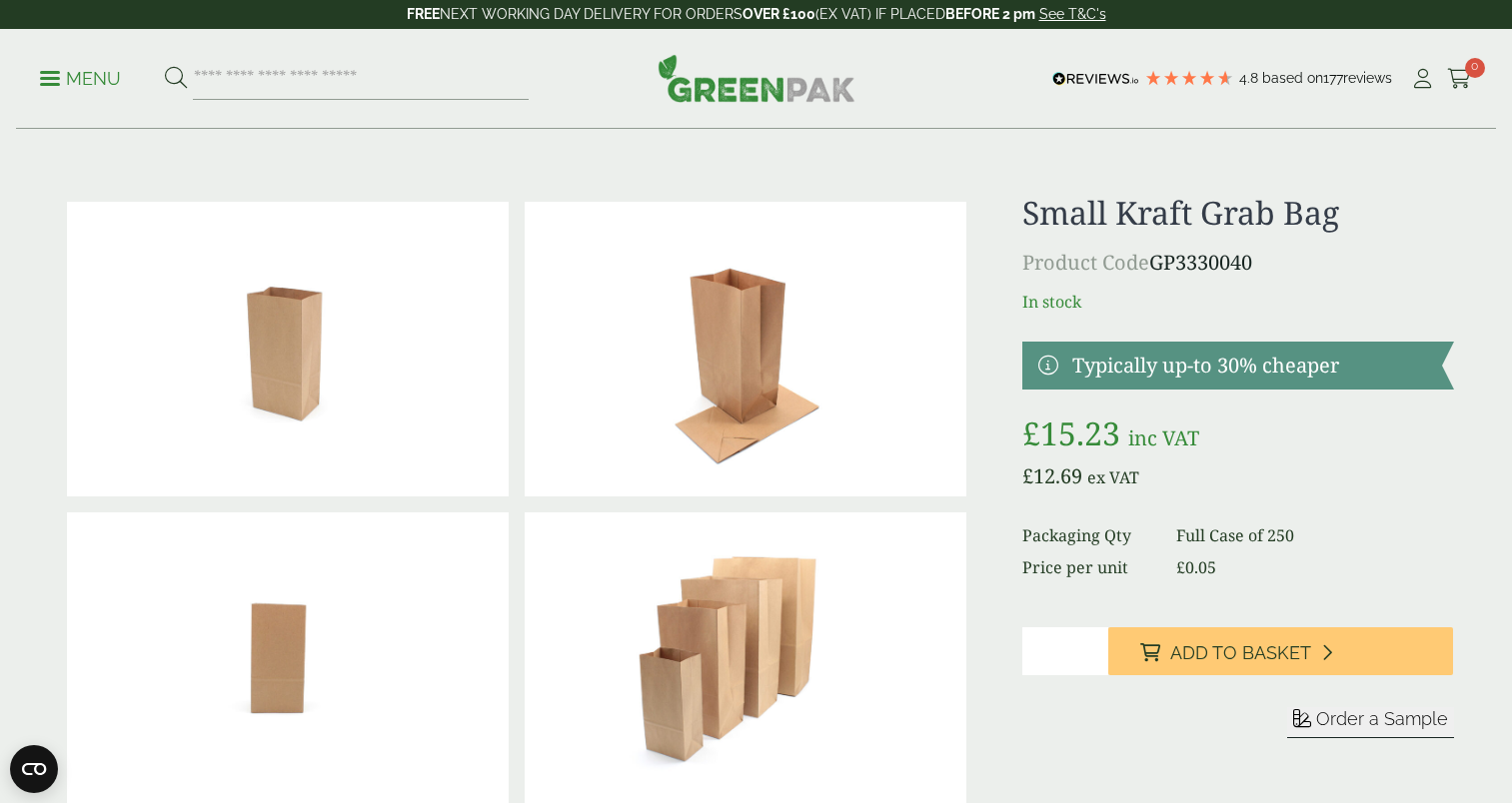 scroll, scrollTop: 0, scrollLeft: 0, axis: both 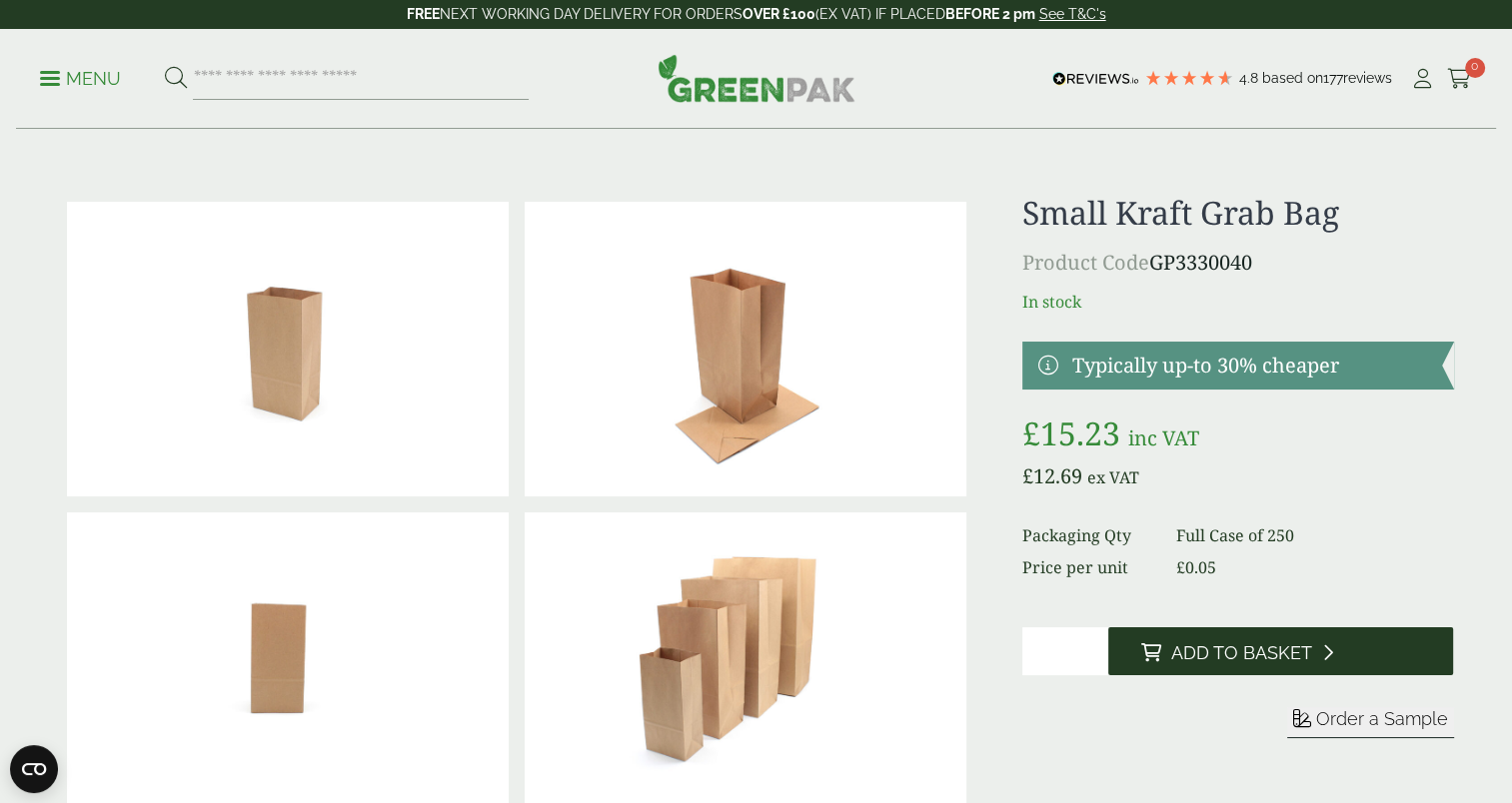 click on "Add to Basket" at bounding box center [1240, 653] 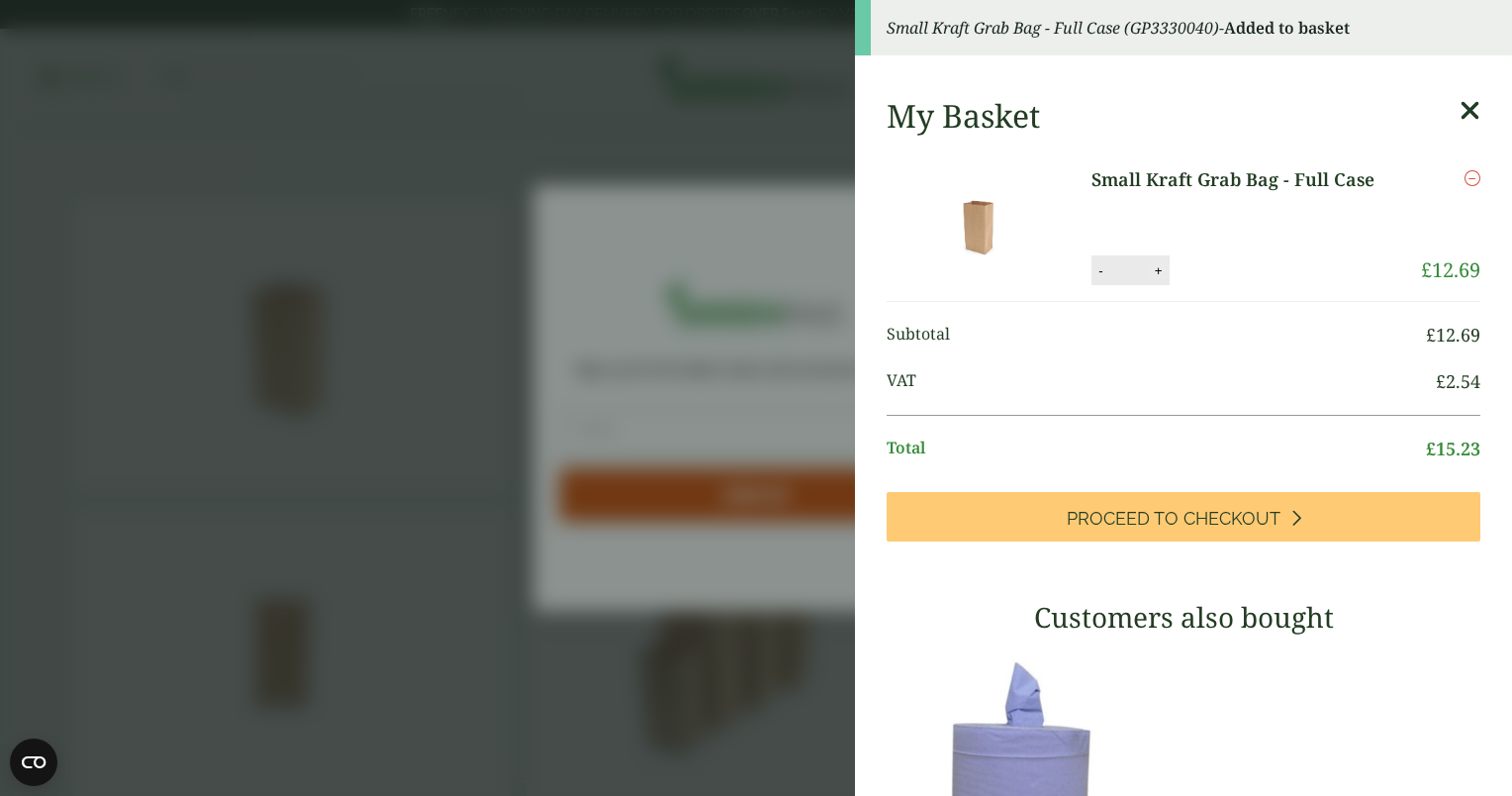click on "+" at bounding box center (1159, 270) 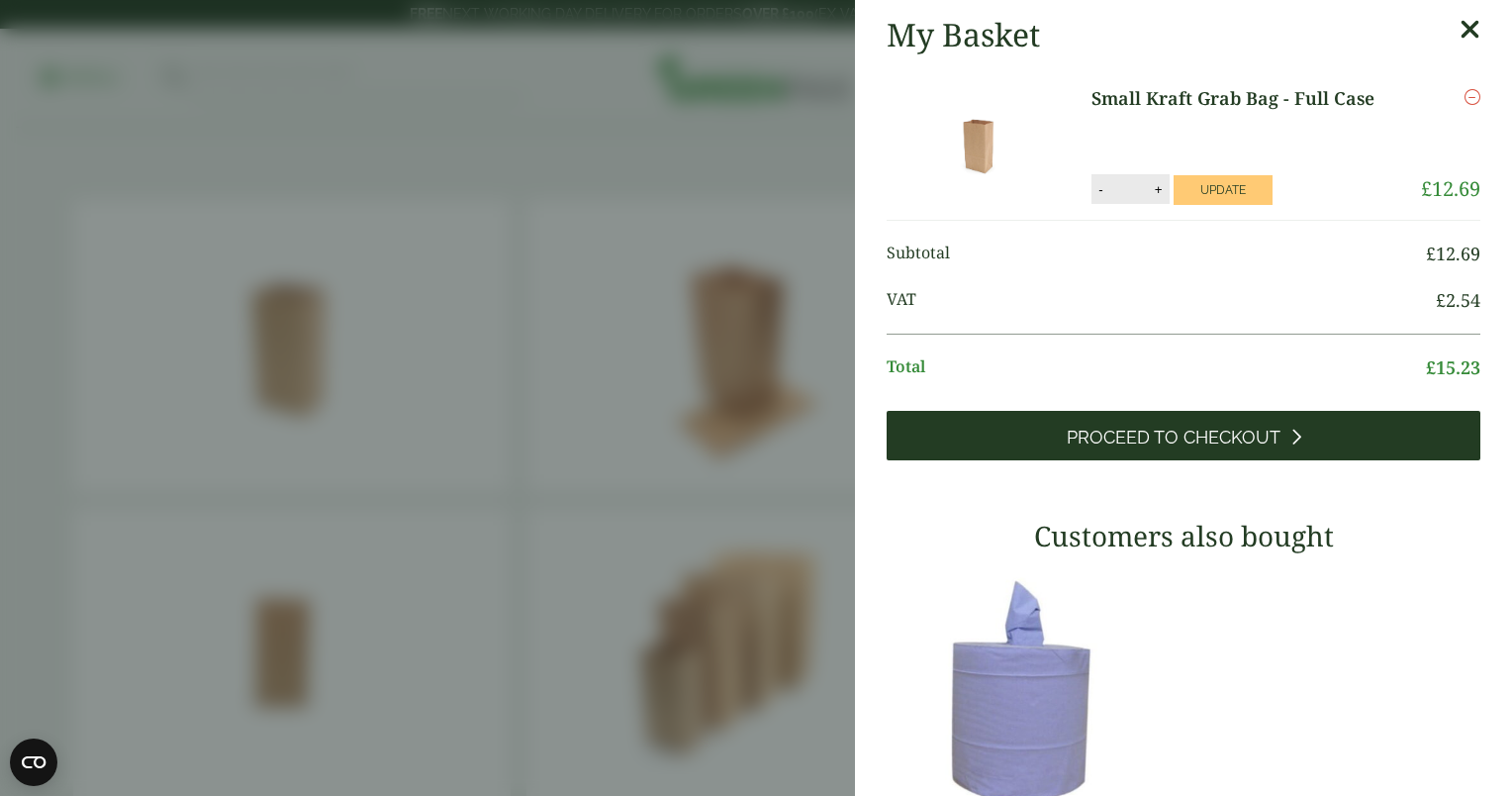 click at bounding box center (1295, 437) 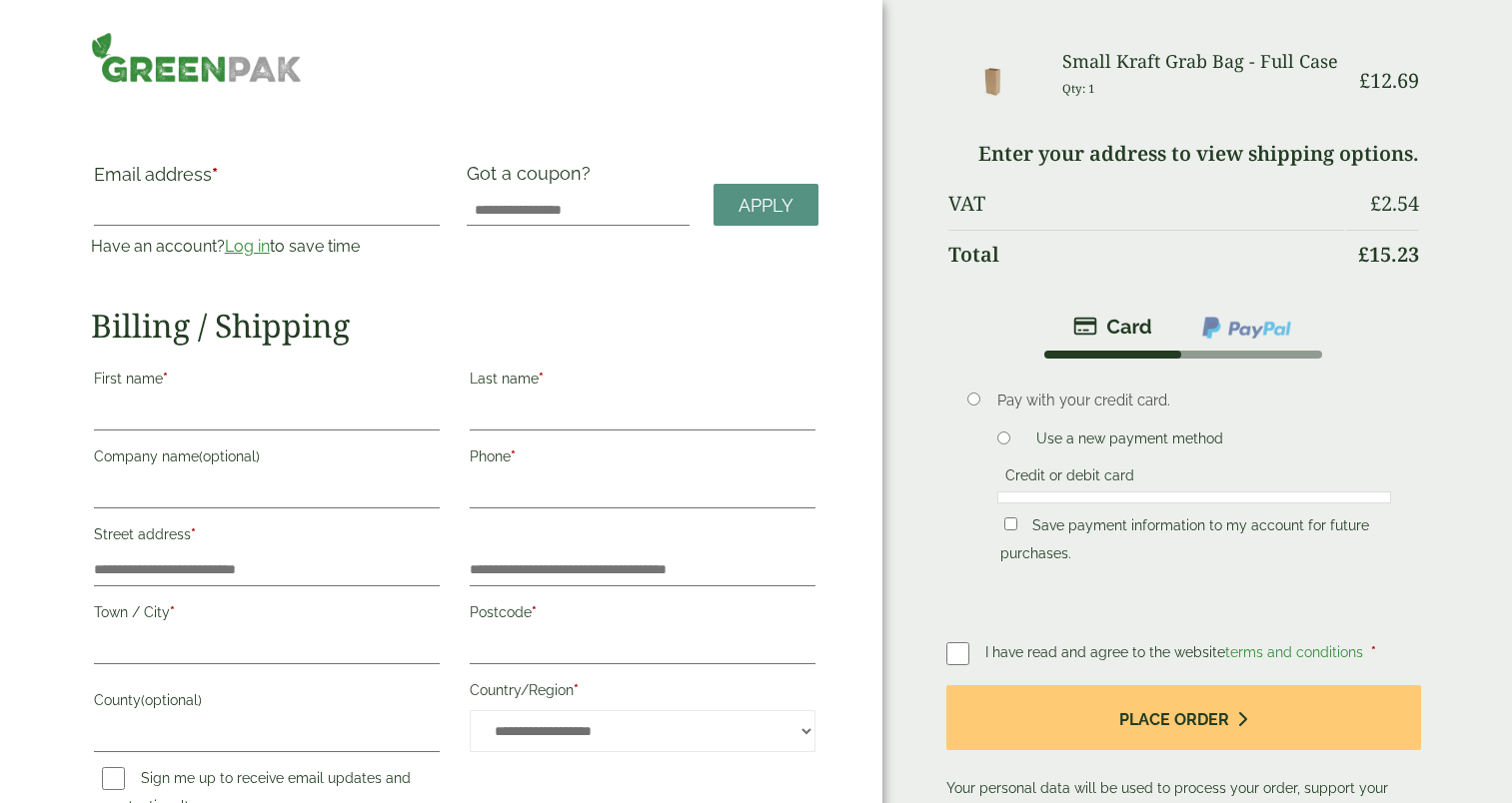 scroll, scrollTop: 0, scrollLeft: 0, axis: both 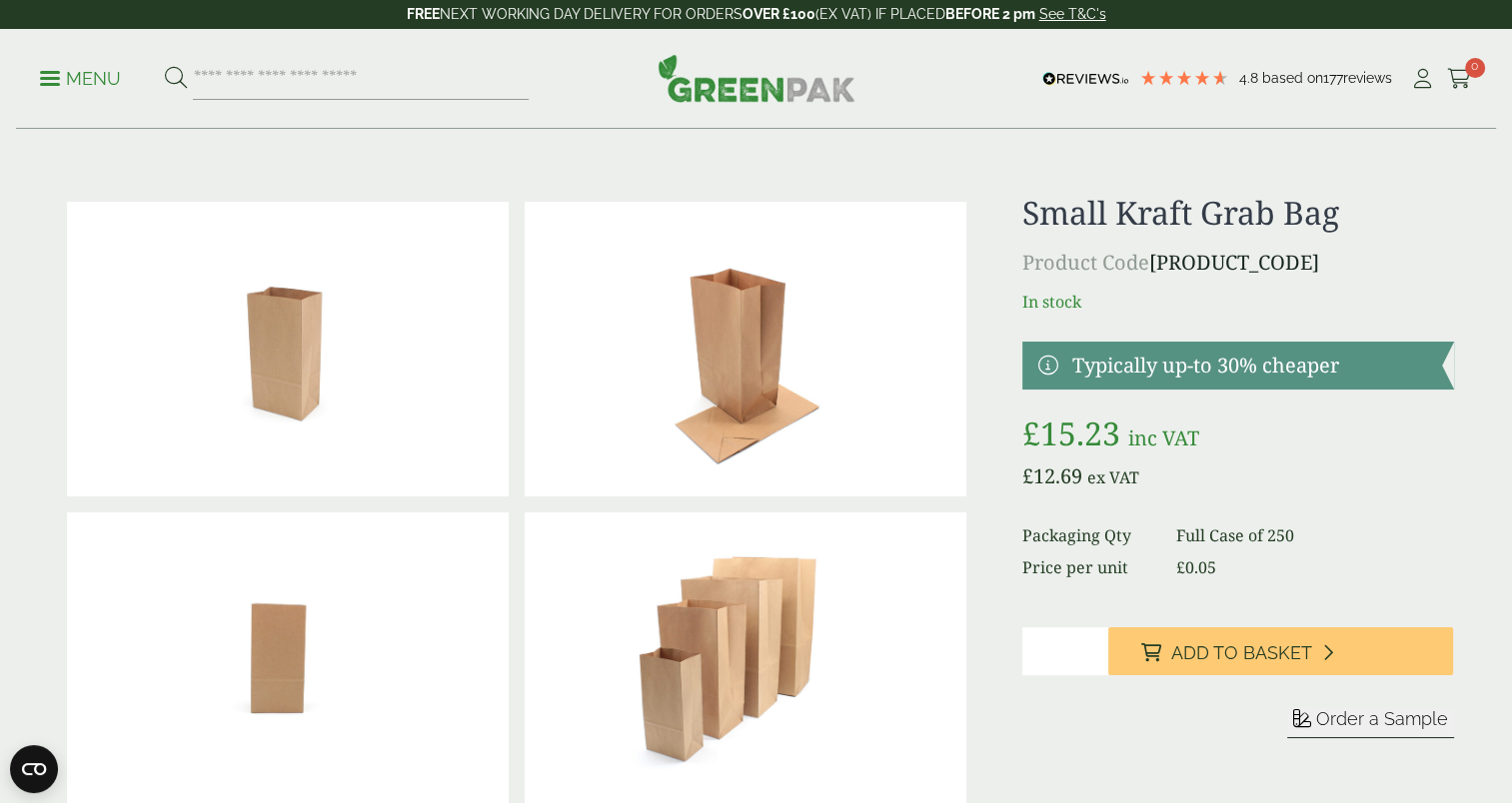 click on "*" at bounding box center (1065, 651) 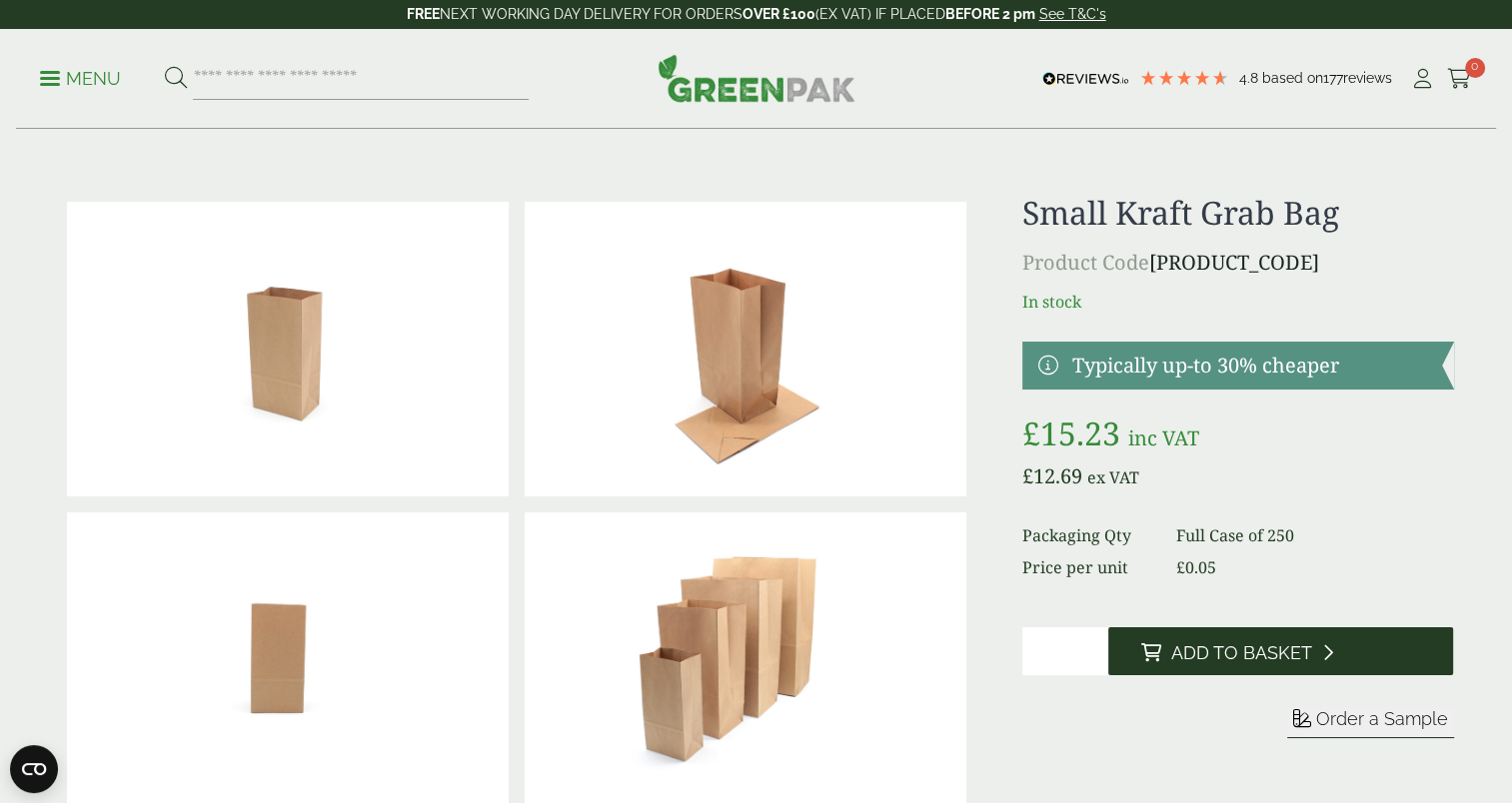 click on "Add to Basket" at bounding box center [1240, 653] 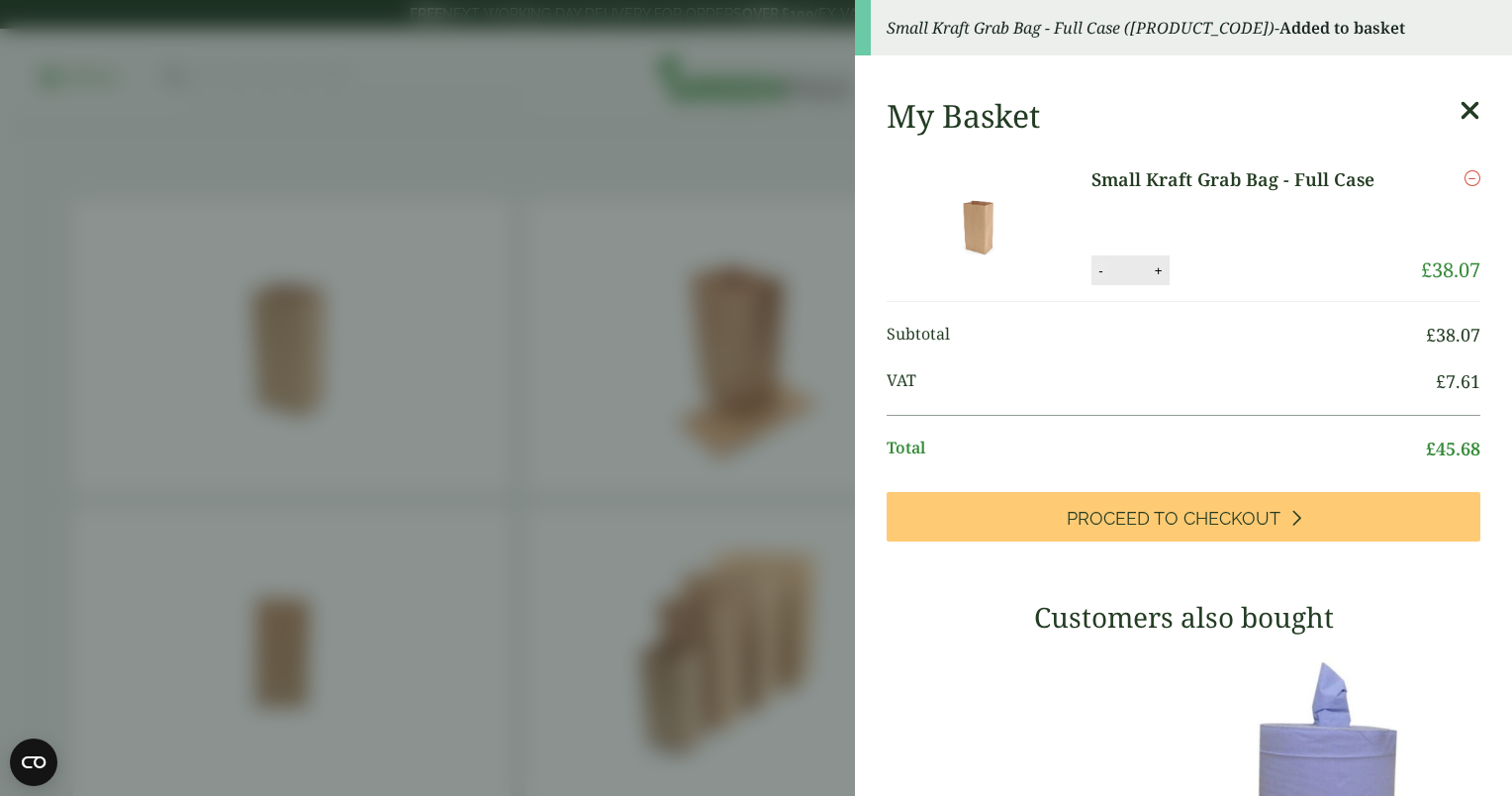 click on "-" at bounding box center [1100, 270] 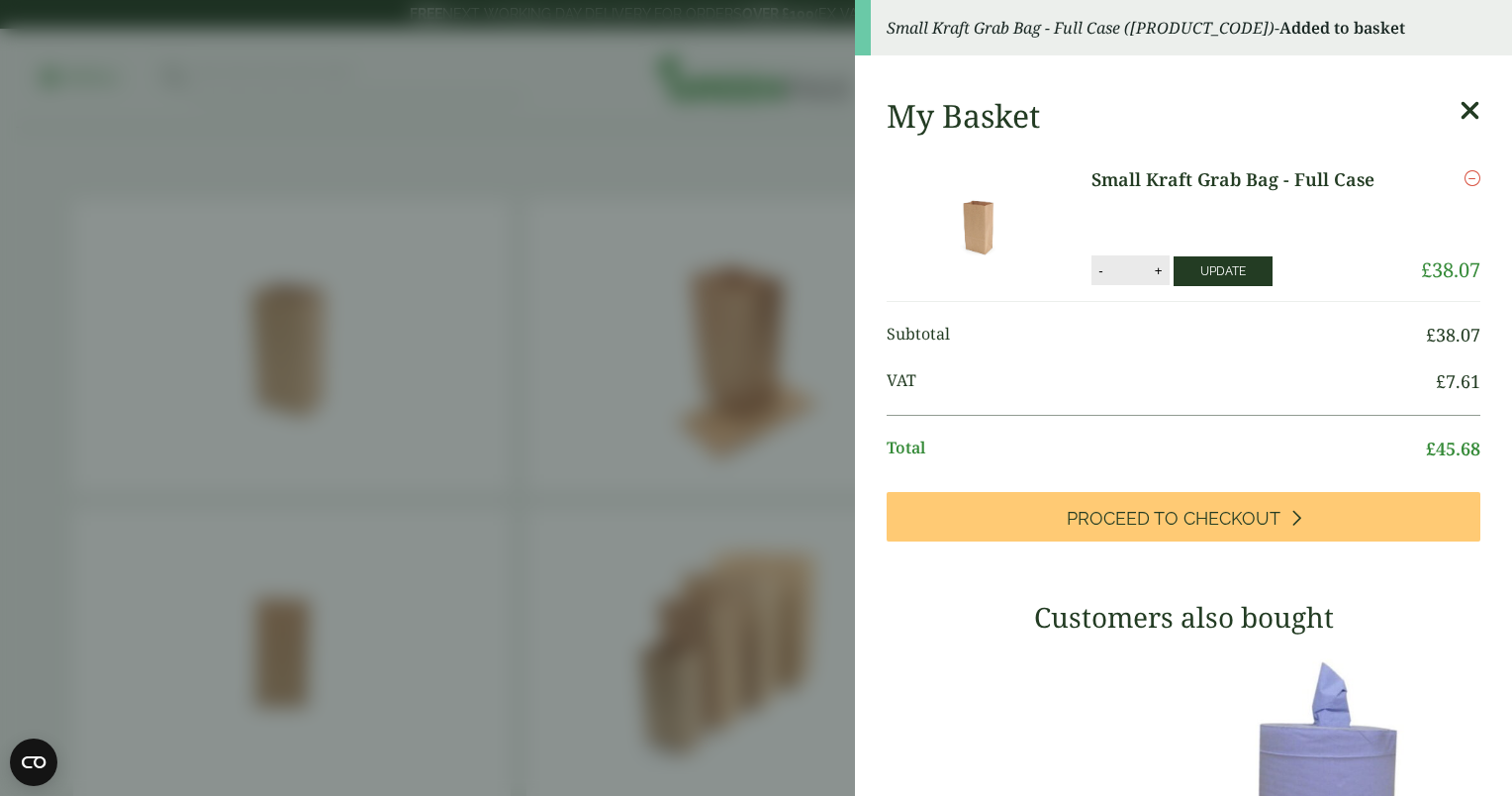 click on "Update" at bounding box center [1223, 271] 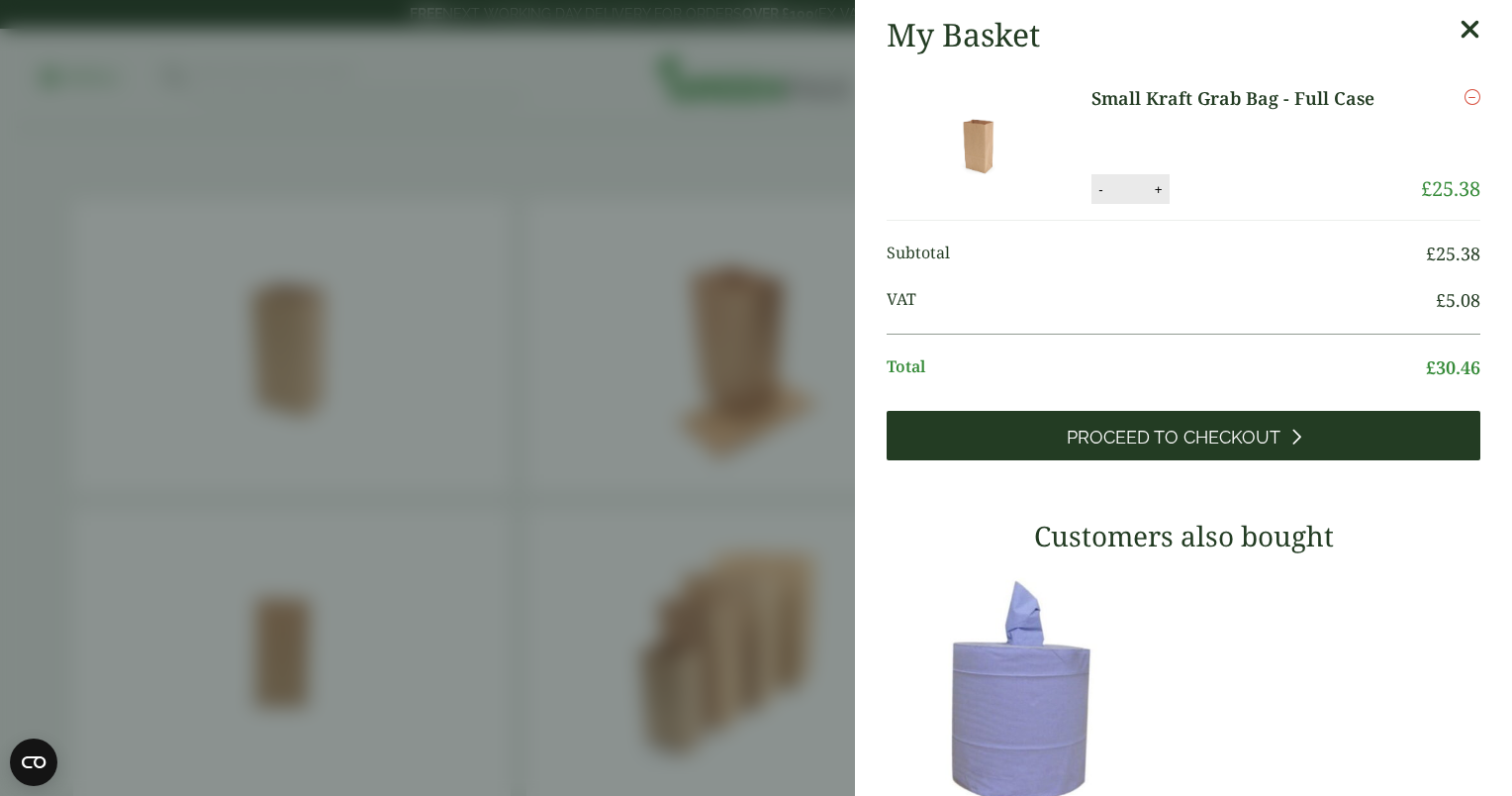 click on "Proceed to Checkout" at bounding box center (1174, 438) 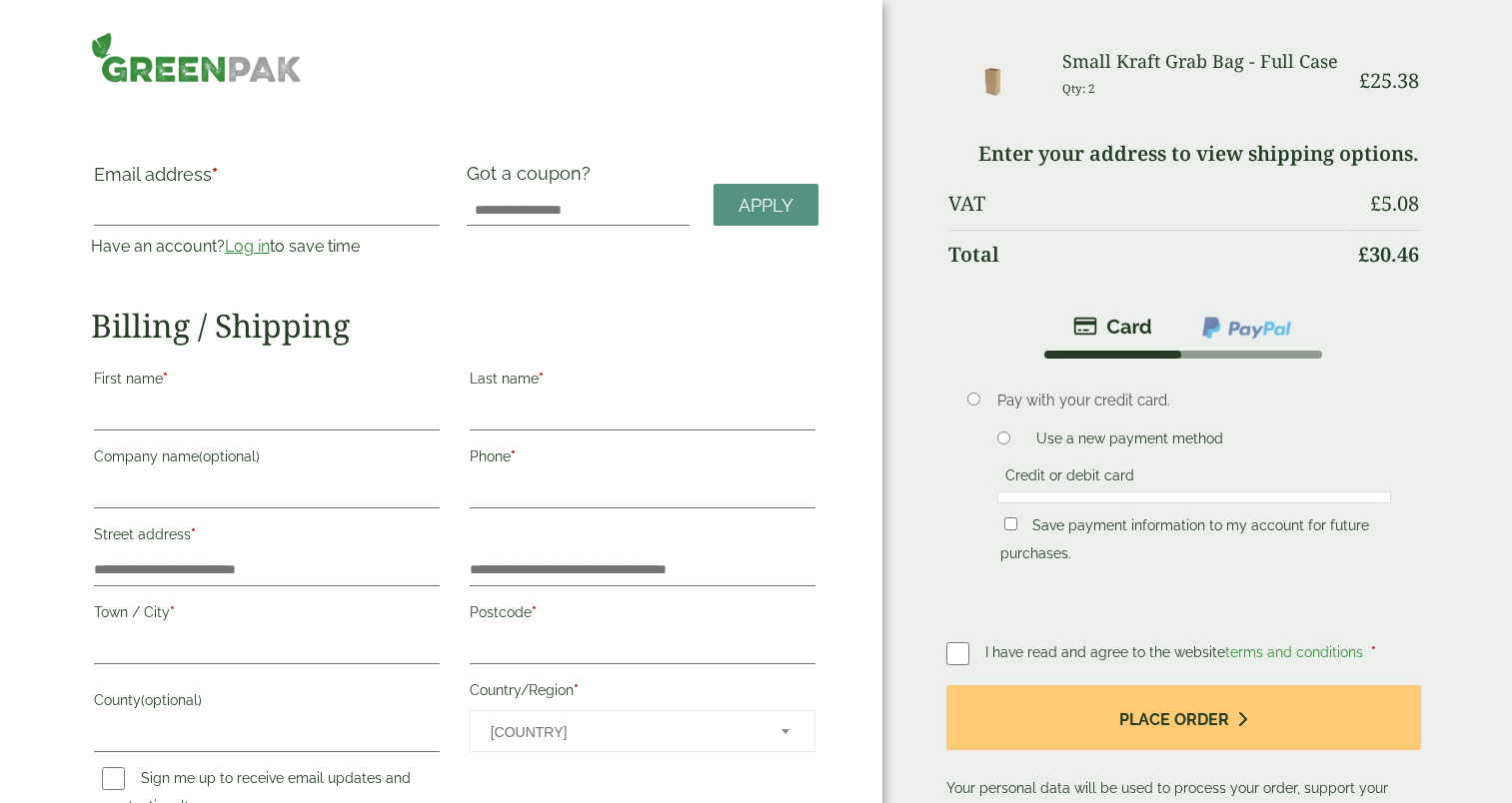 scroll, scrollTop: 0, scrollLeft: 0, axis: both 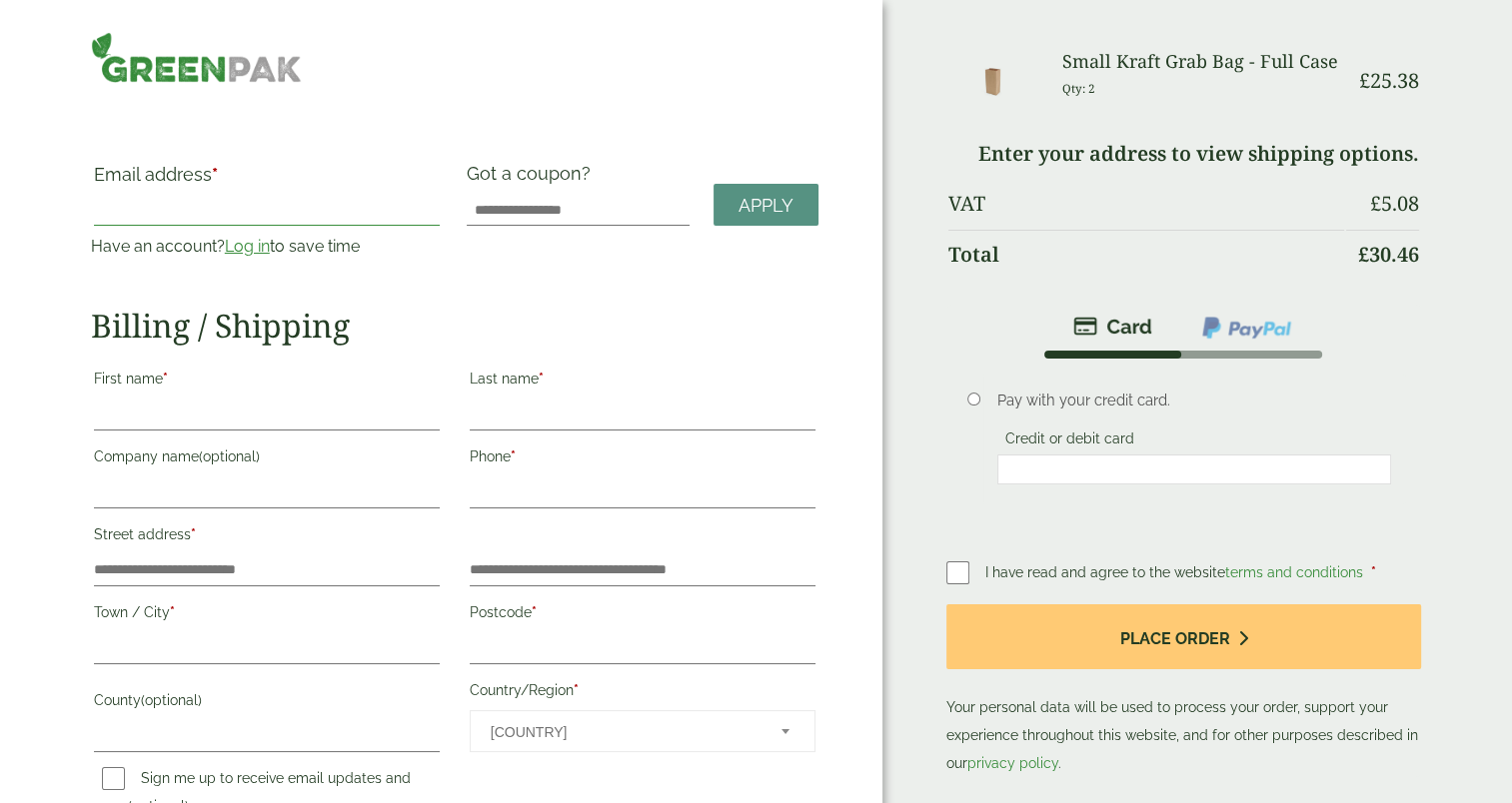 click on "Email address  *" at bounding box center (267, 210) 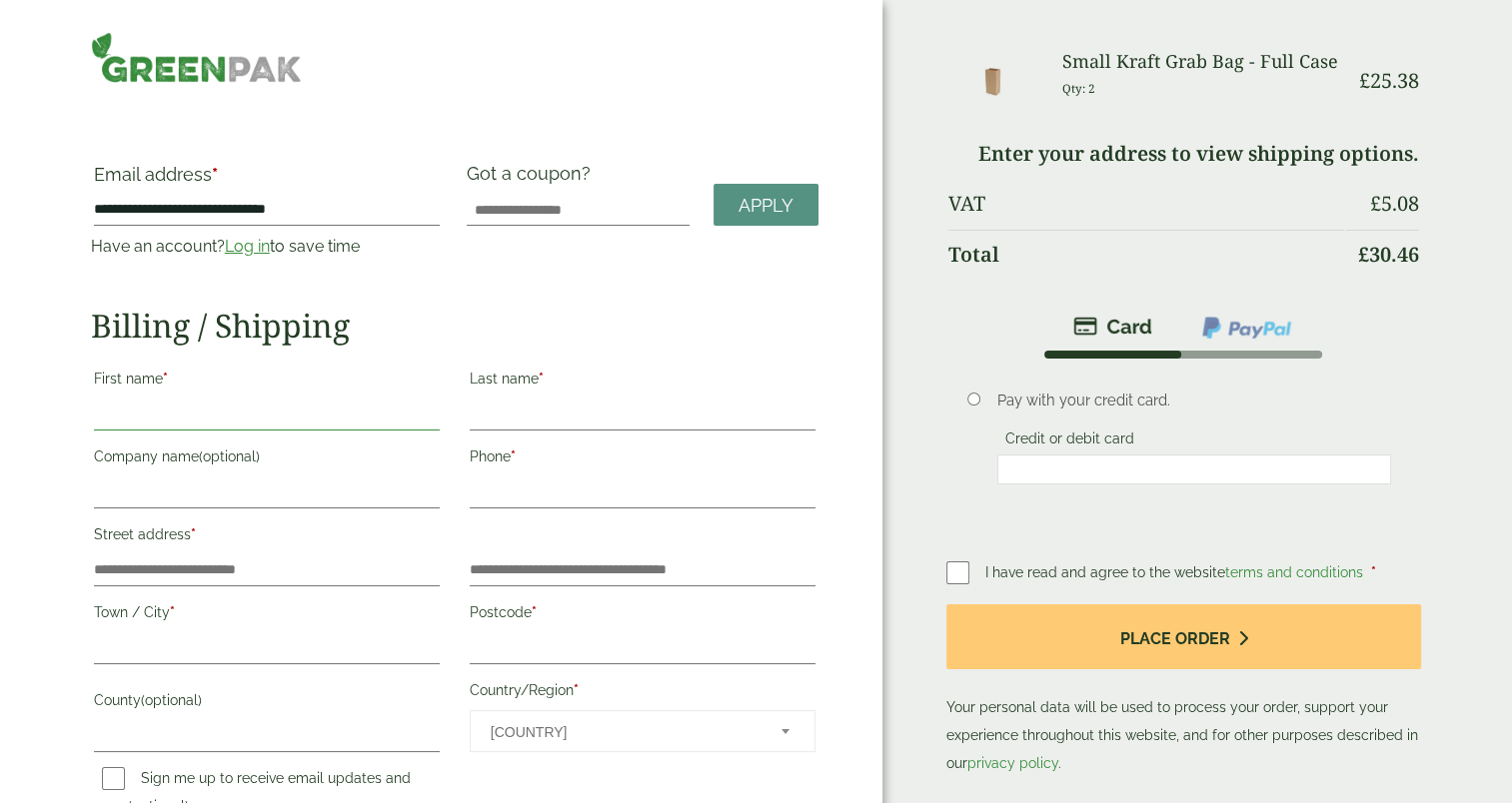 type on "**********" 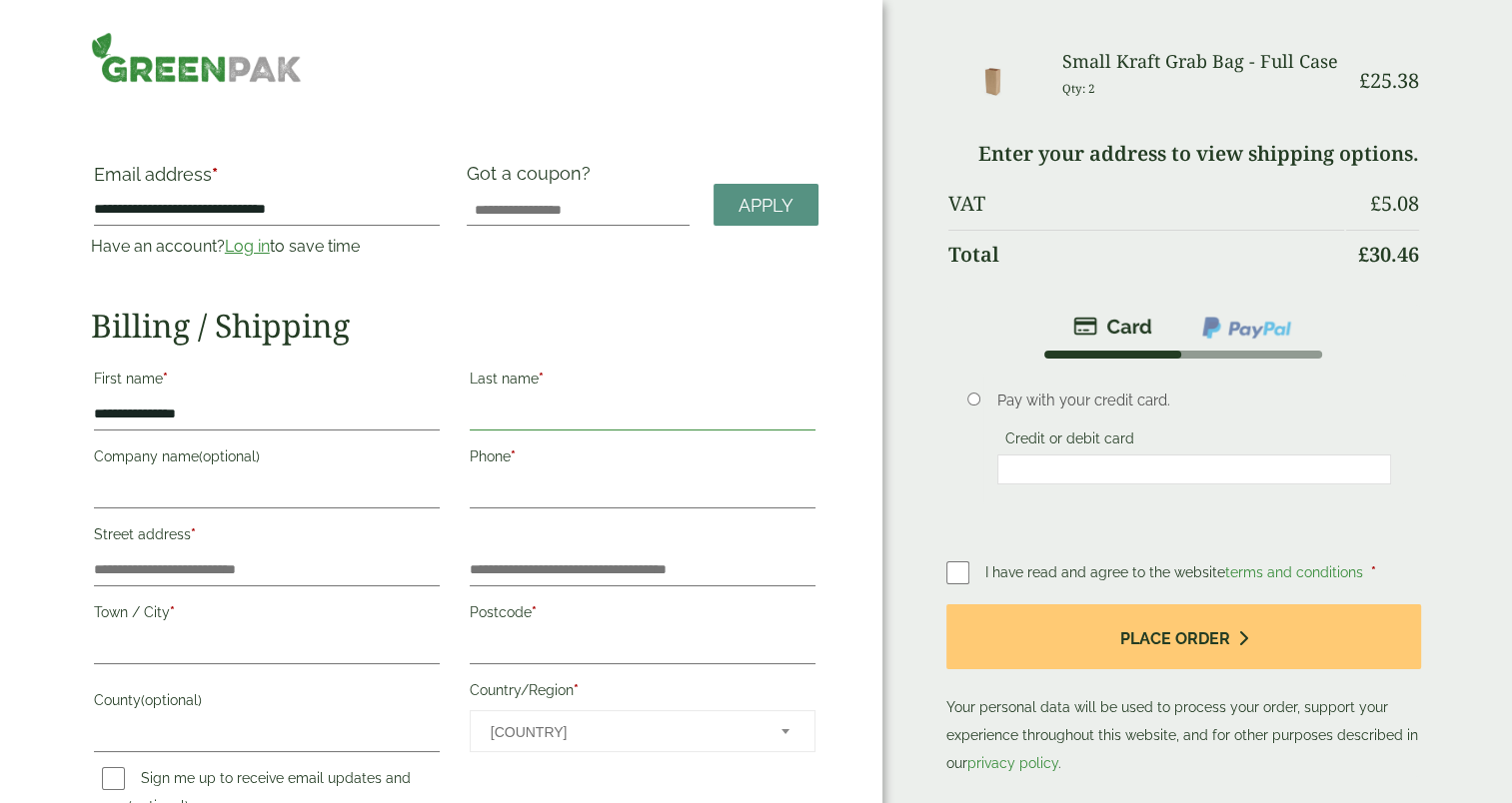 type on "******" 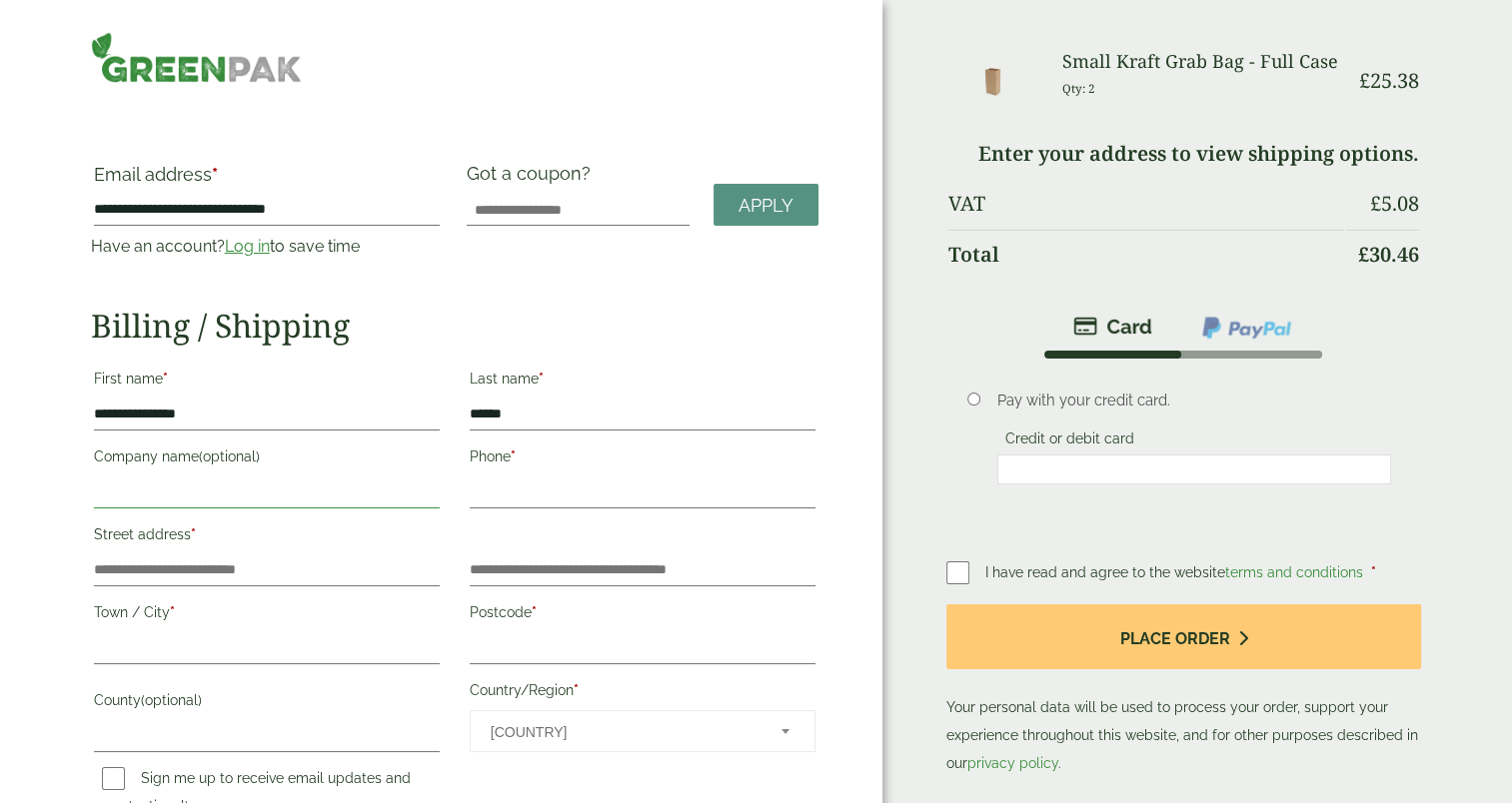 type on "**********" 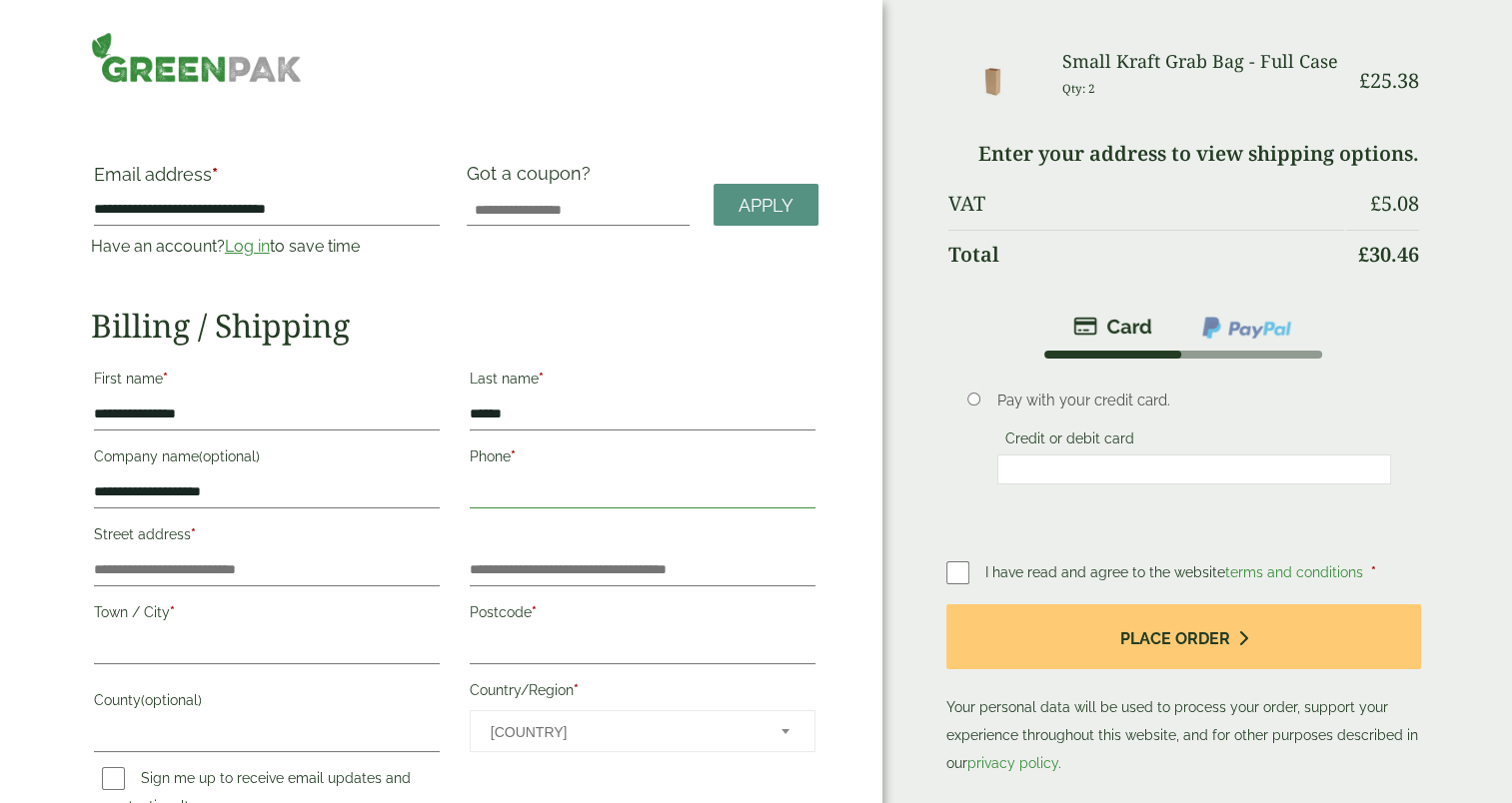 type on "**********" 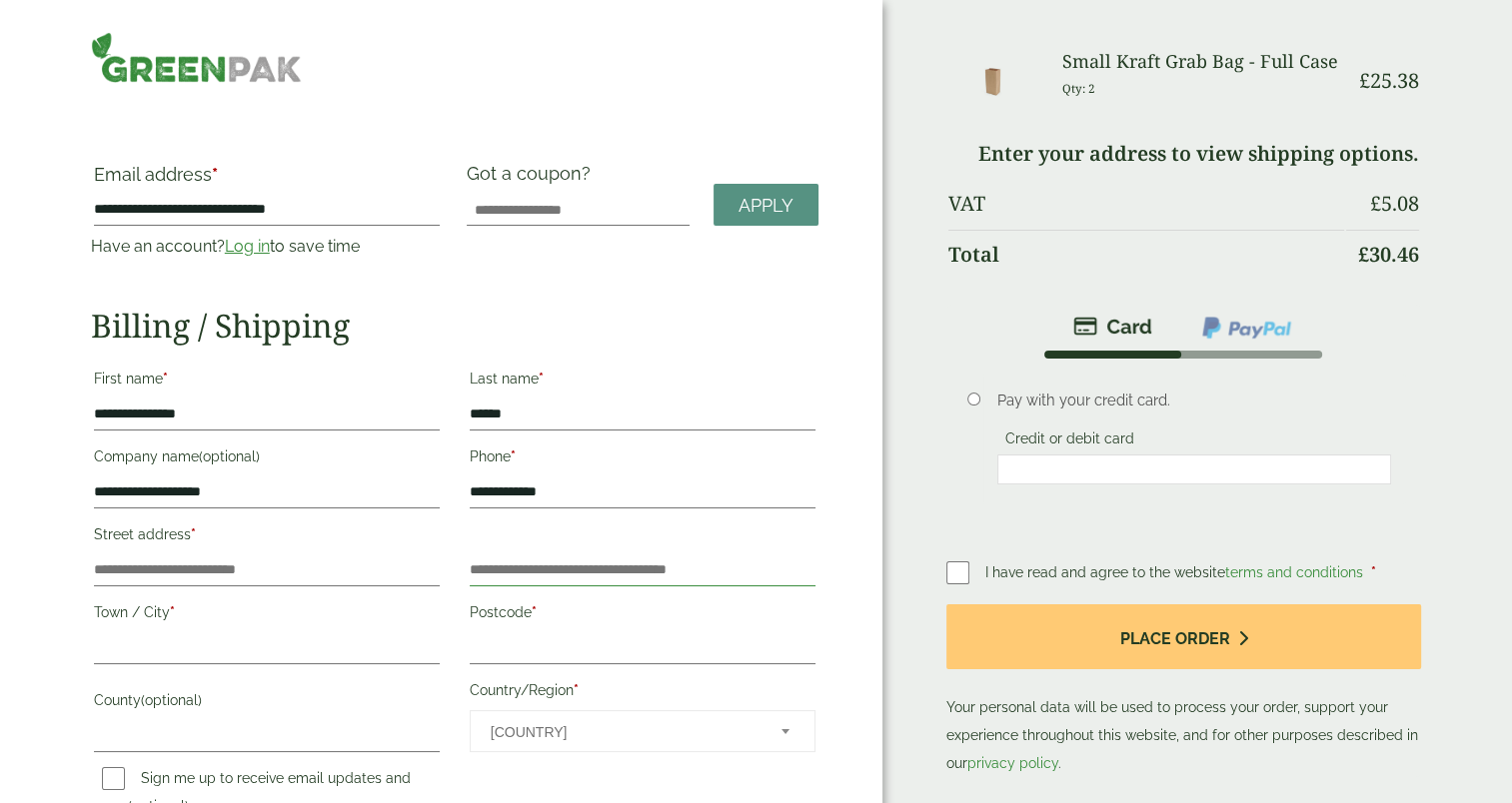 type on "**********" 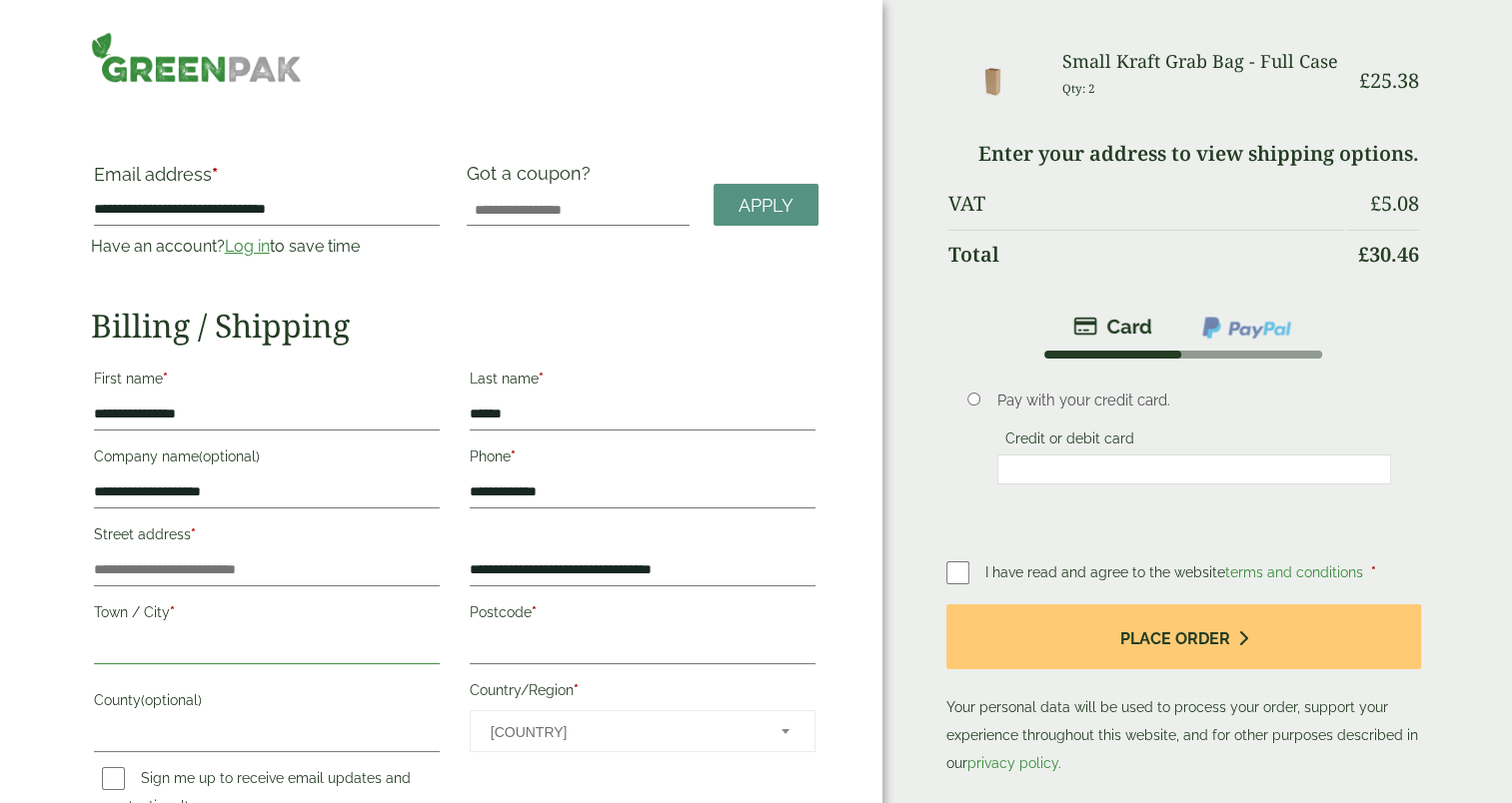 type on "**********" 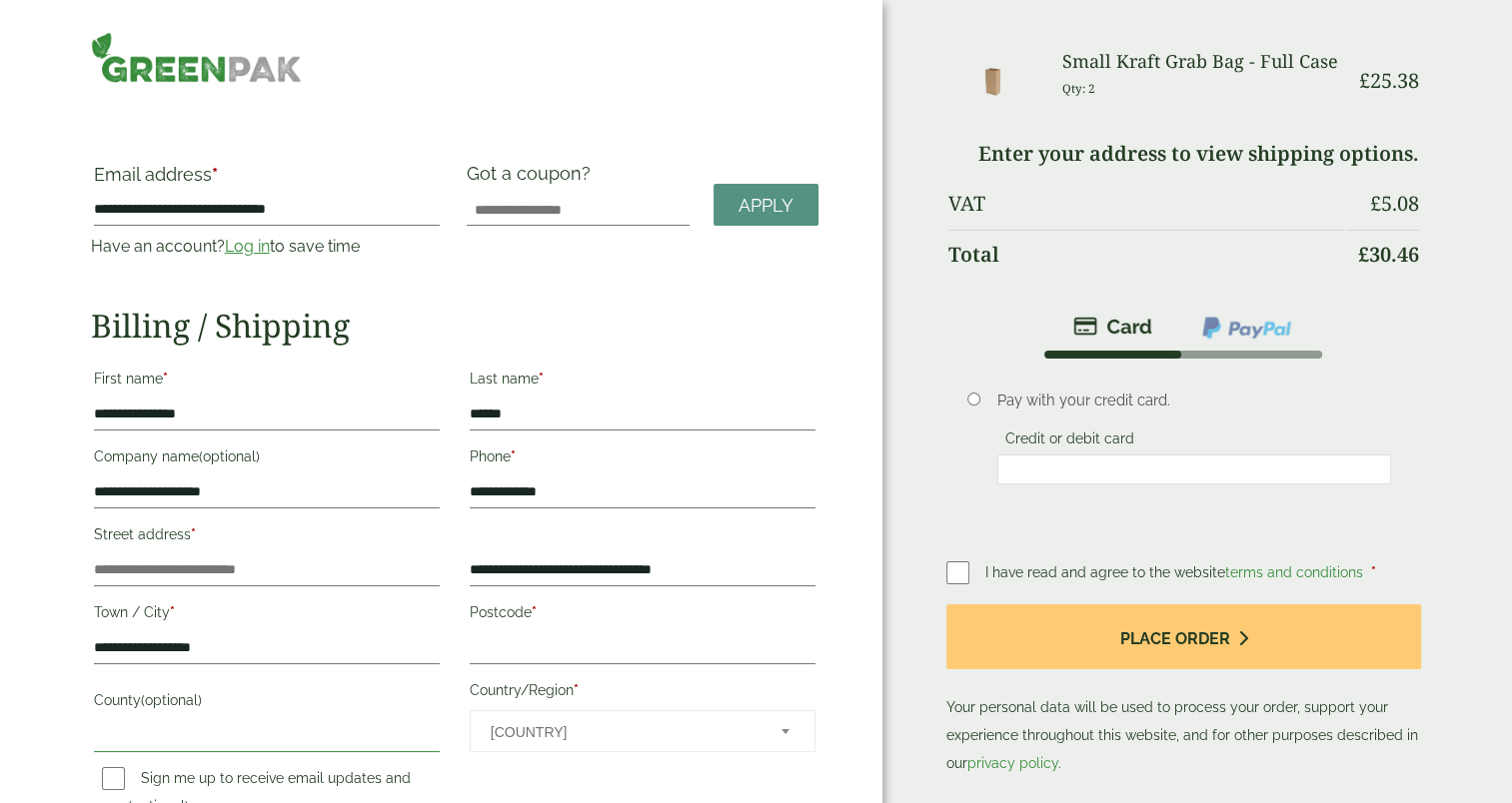 type on "**********" 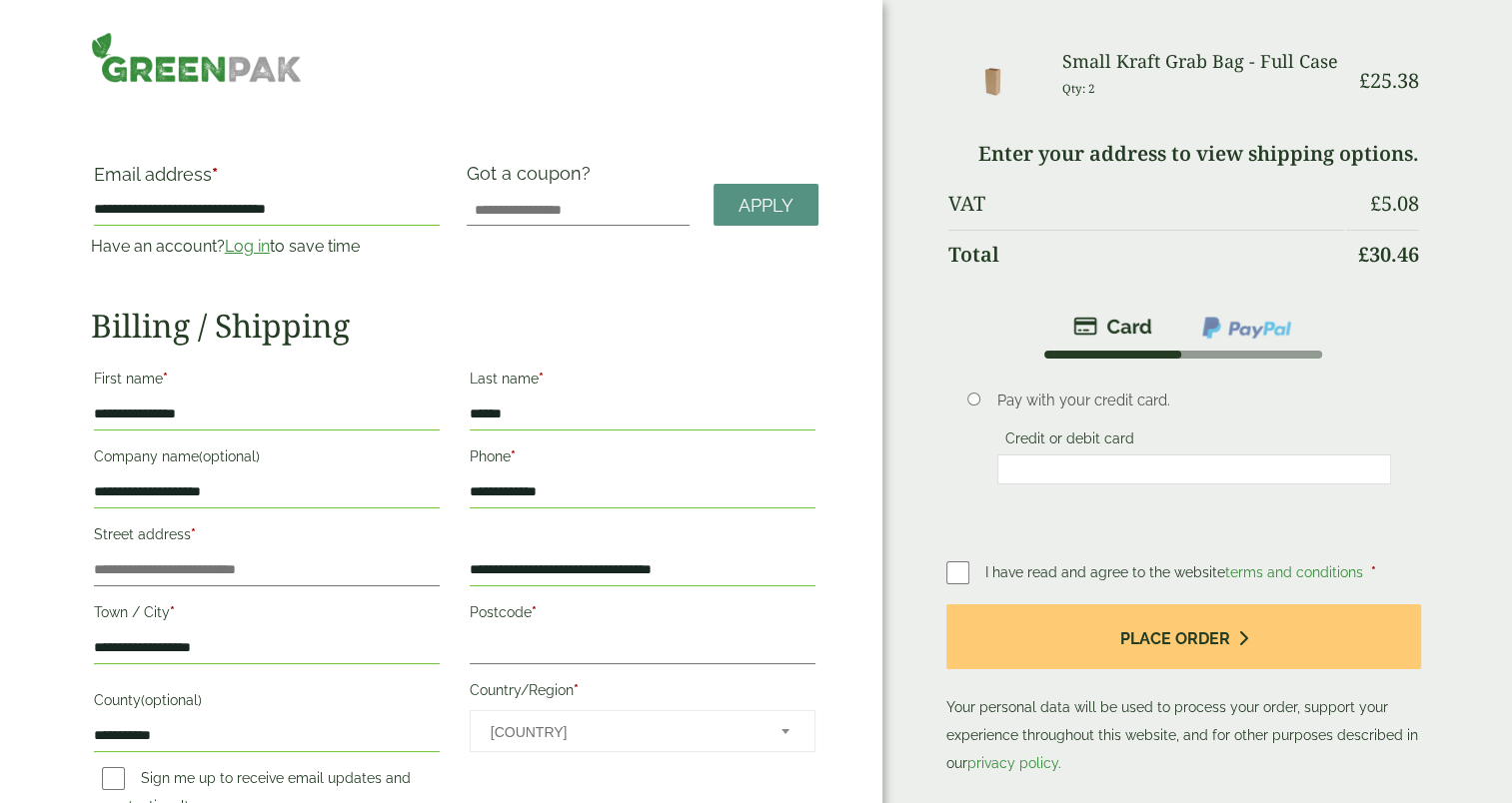click on "**********" at bounding box center [267, 414] 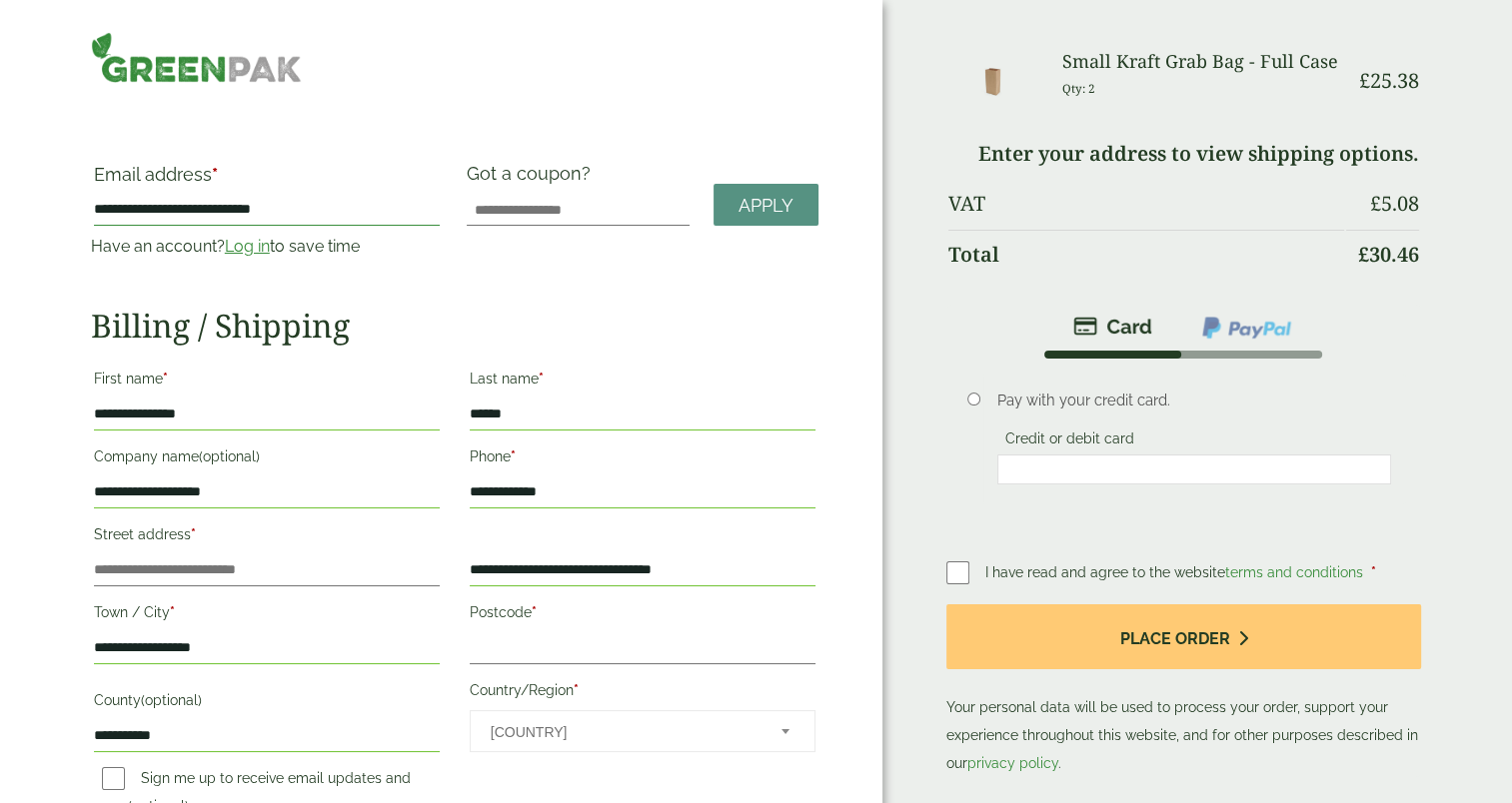 type on "**********" 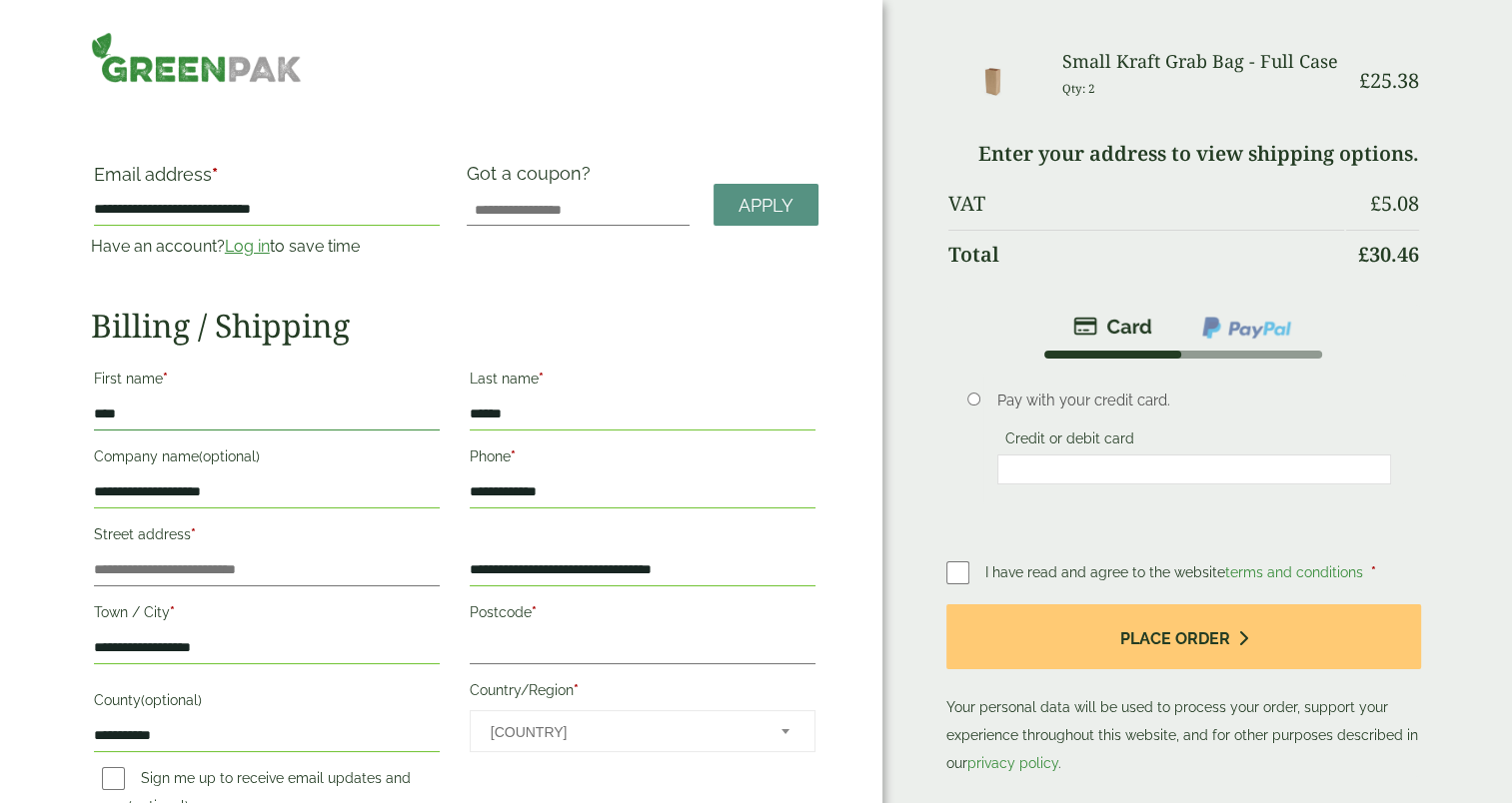 type on "****" 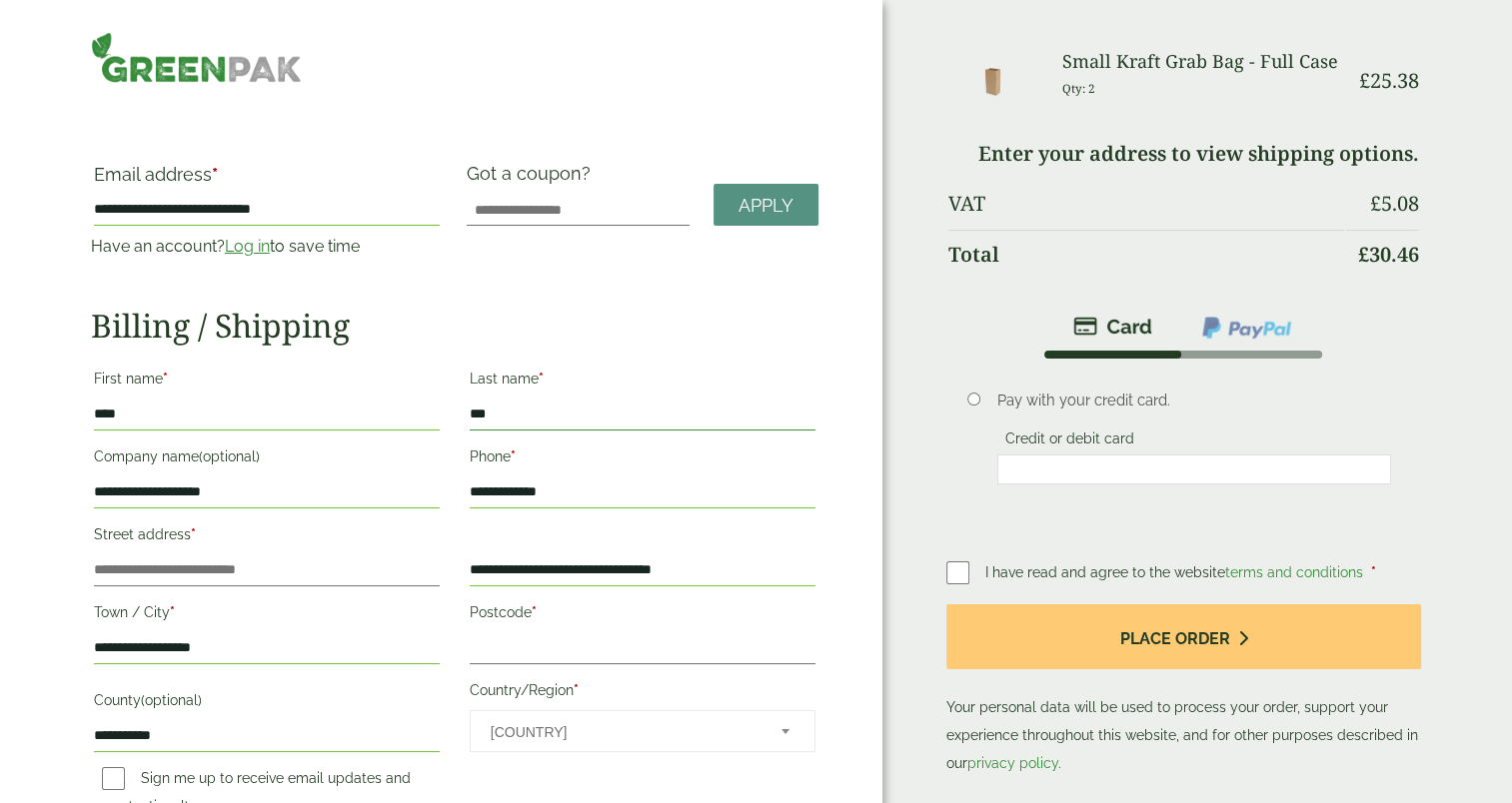 type on "***" 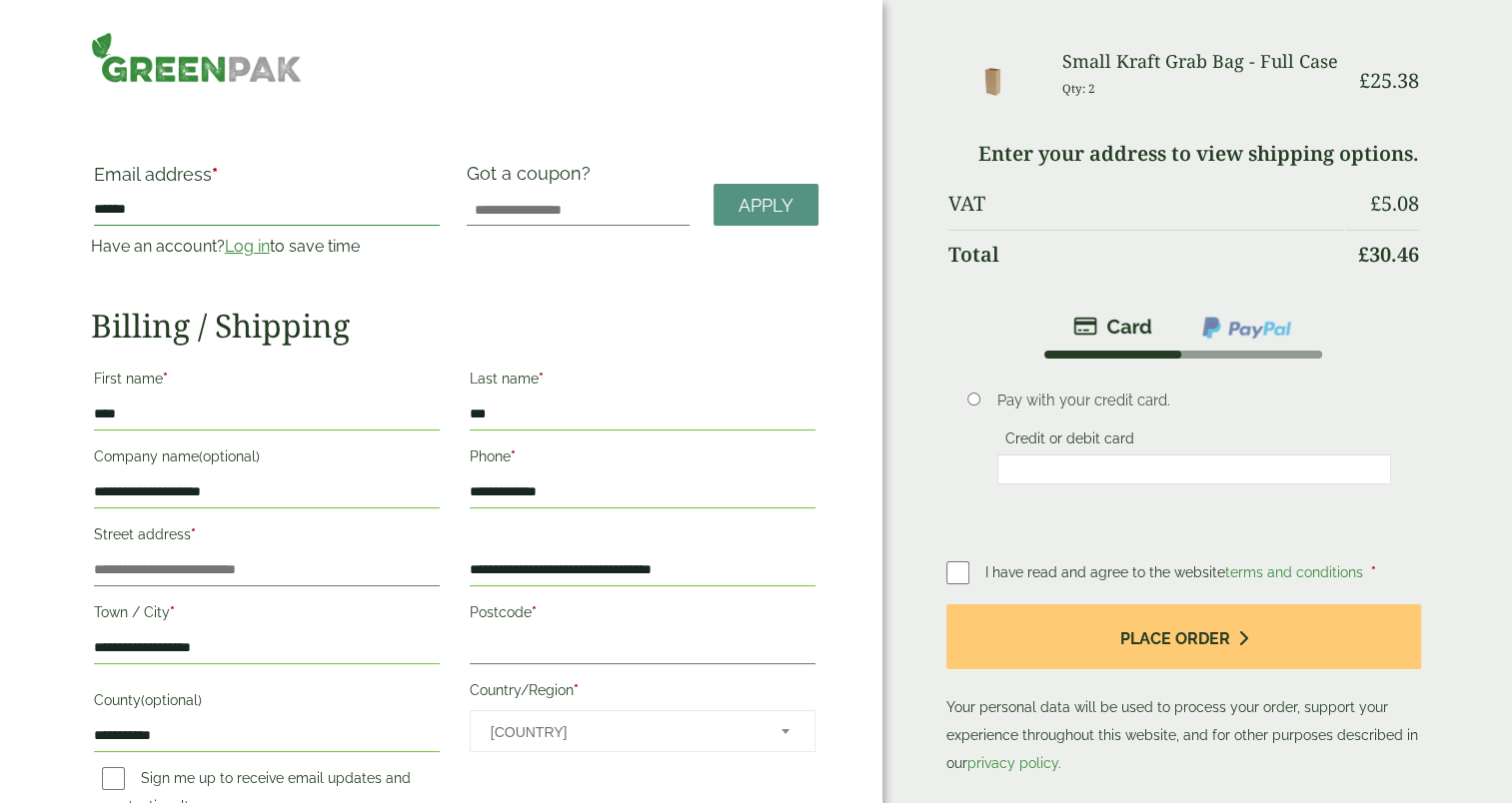 type on "**********" 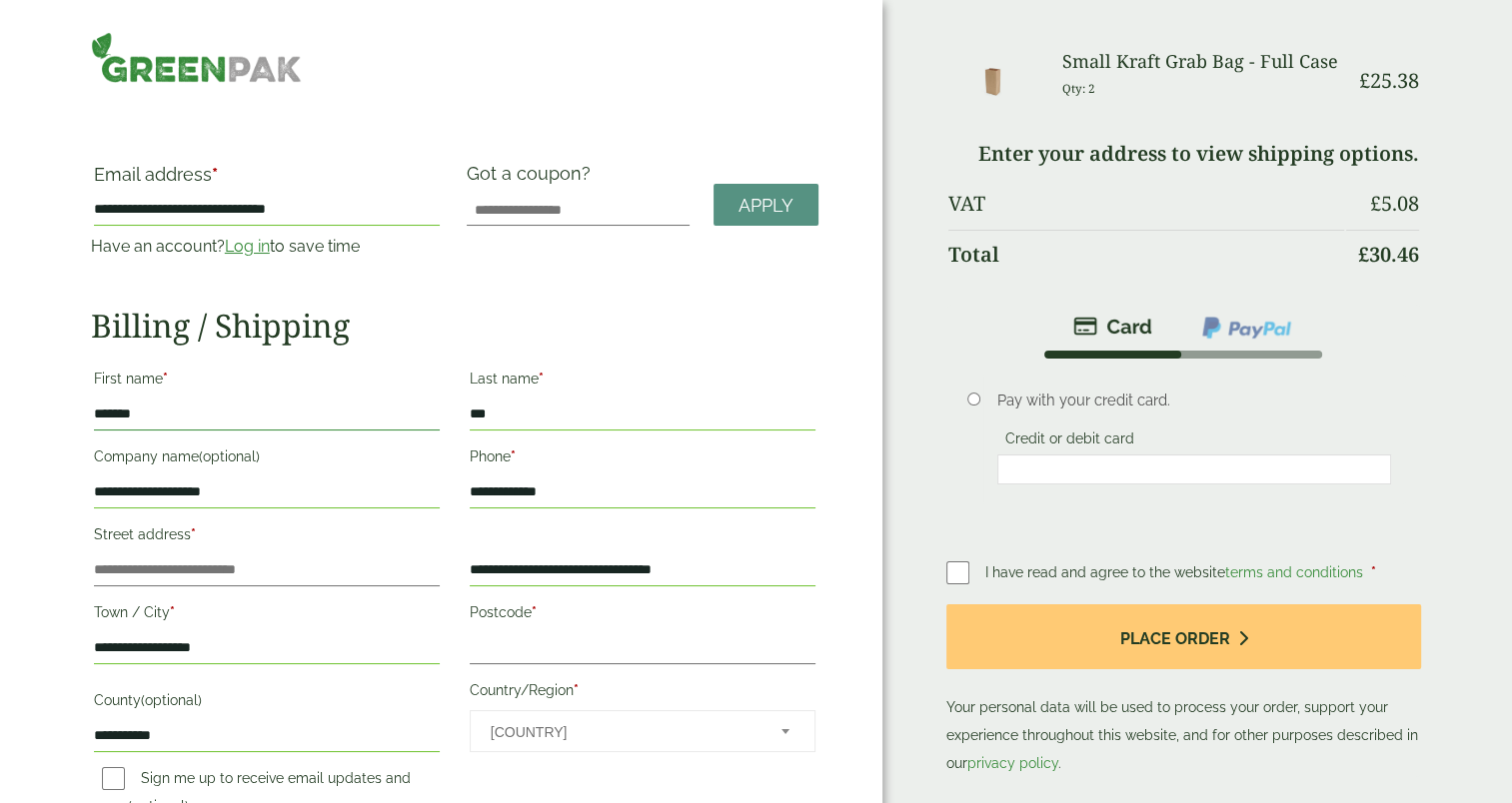 type on "*******" 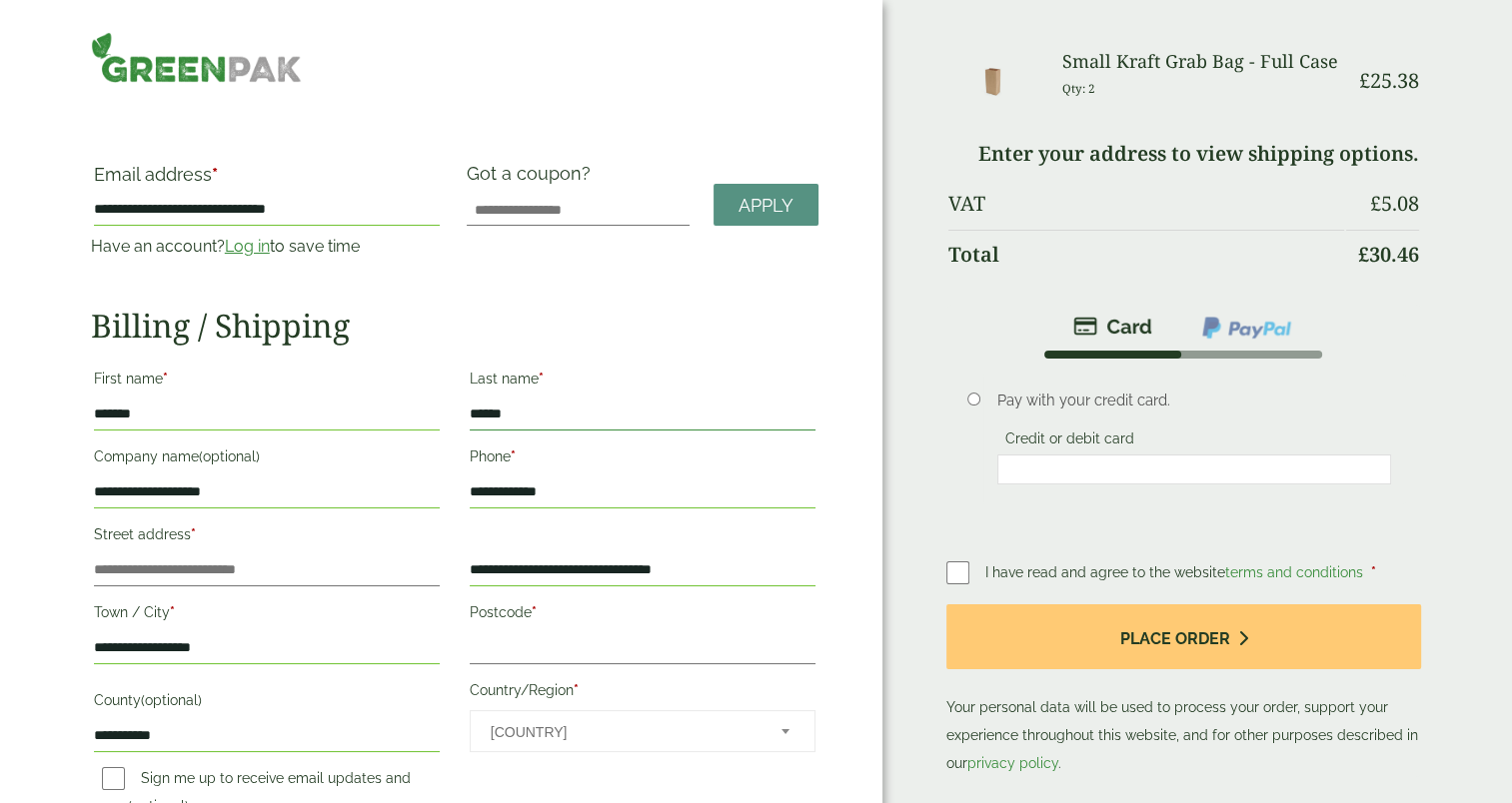 type on "******" 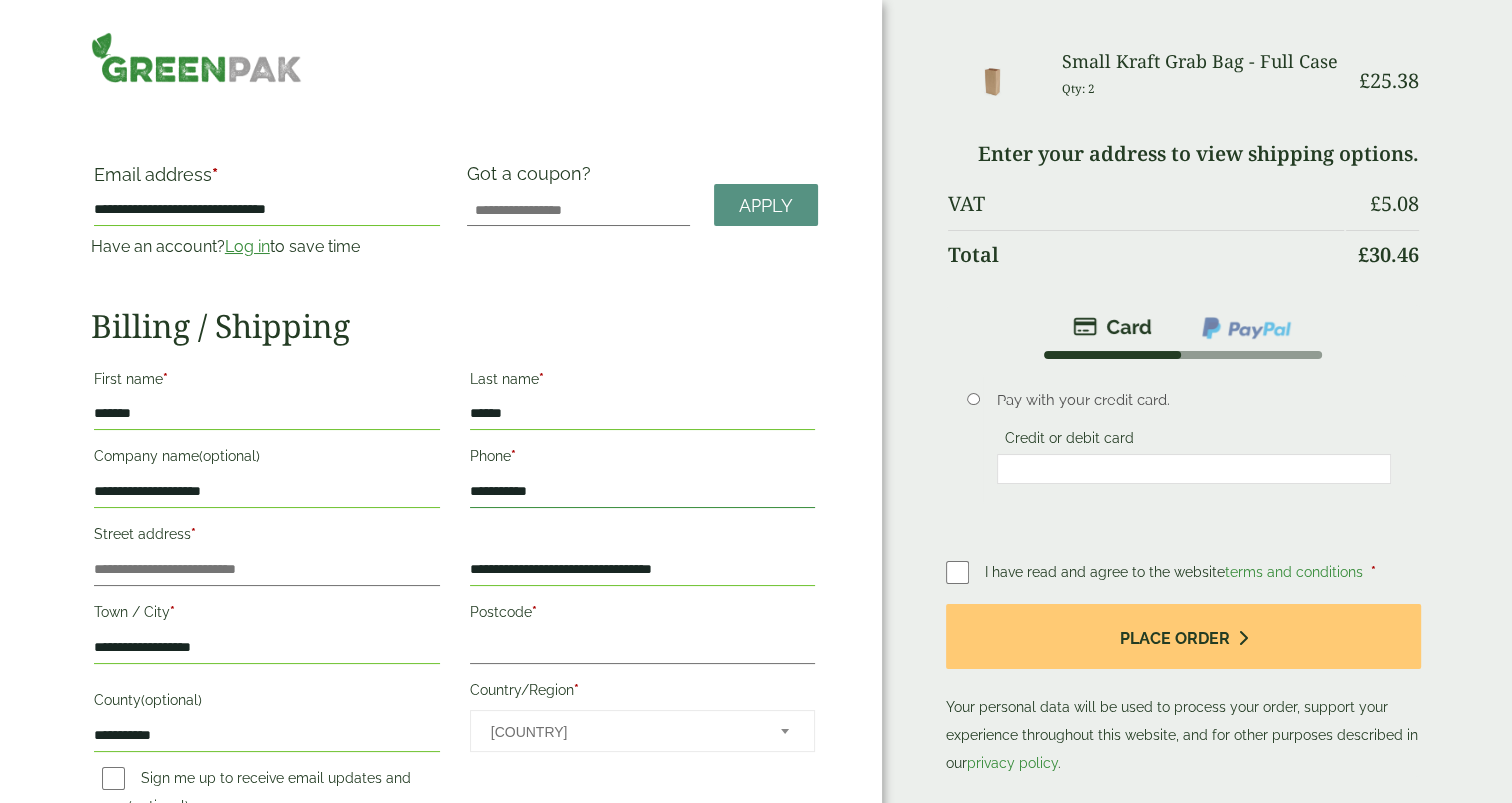 type on "**********" 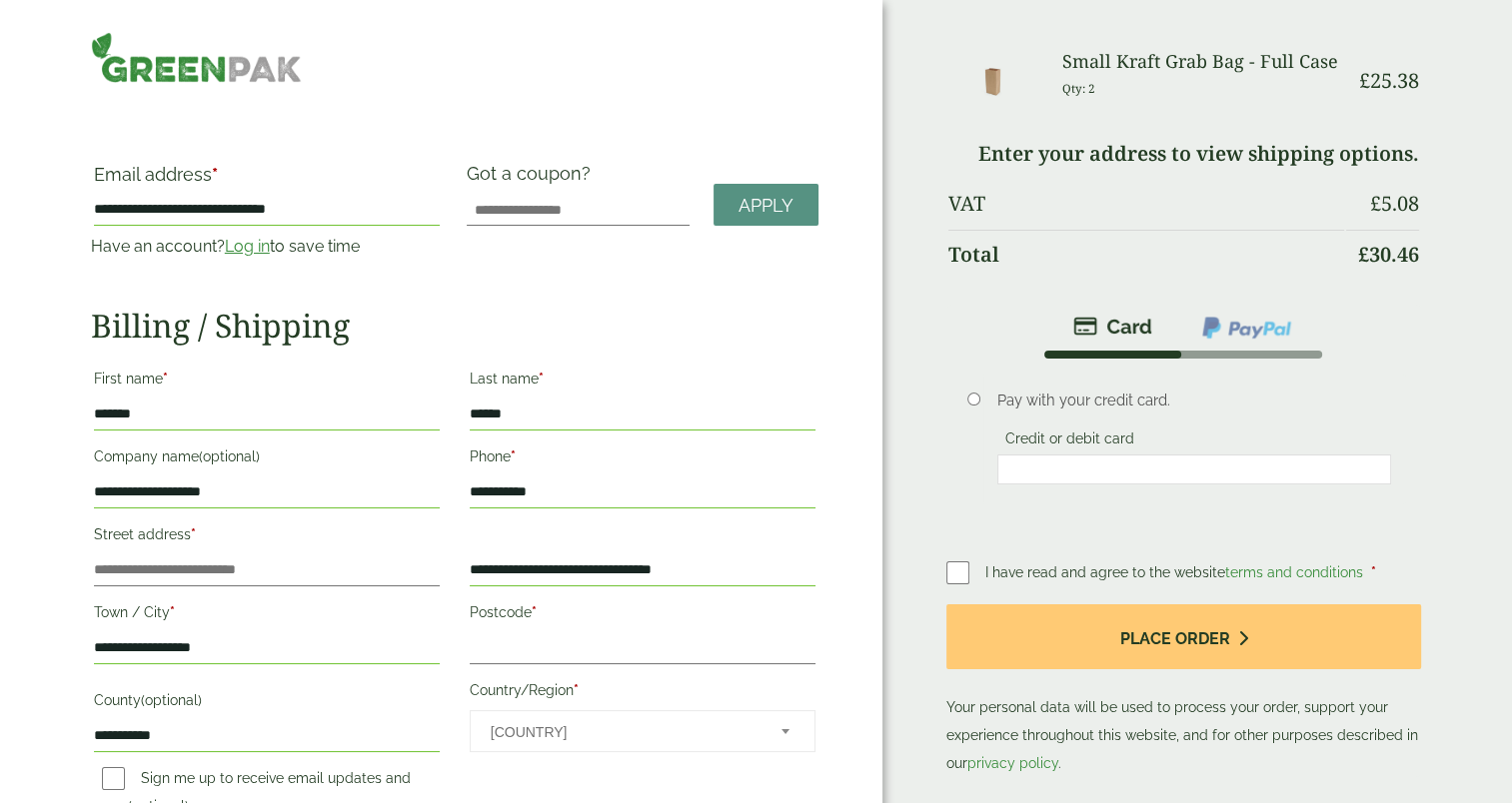 drag, startPoint x: 715, startPoint y: 568, endPoint x: 413, endPoint y: 567, distance: 302.00166 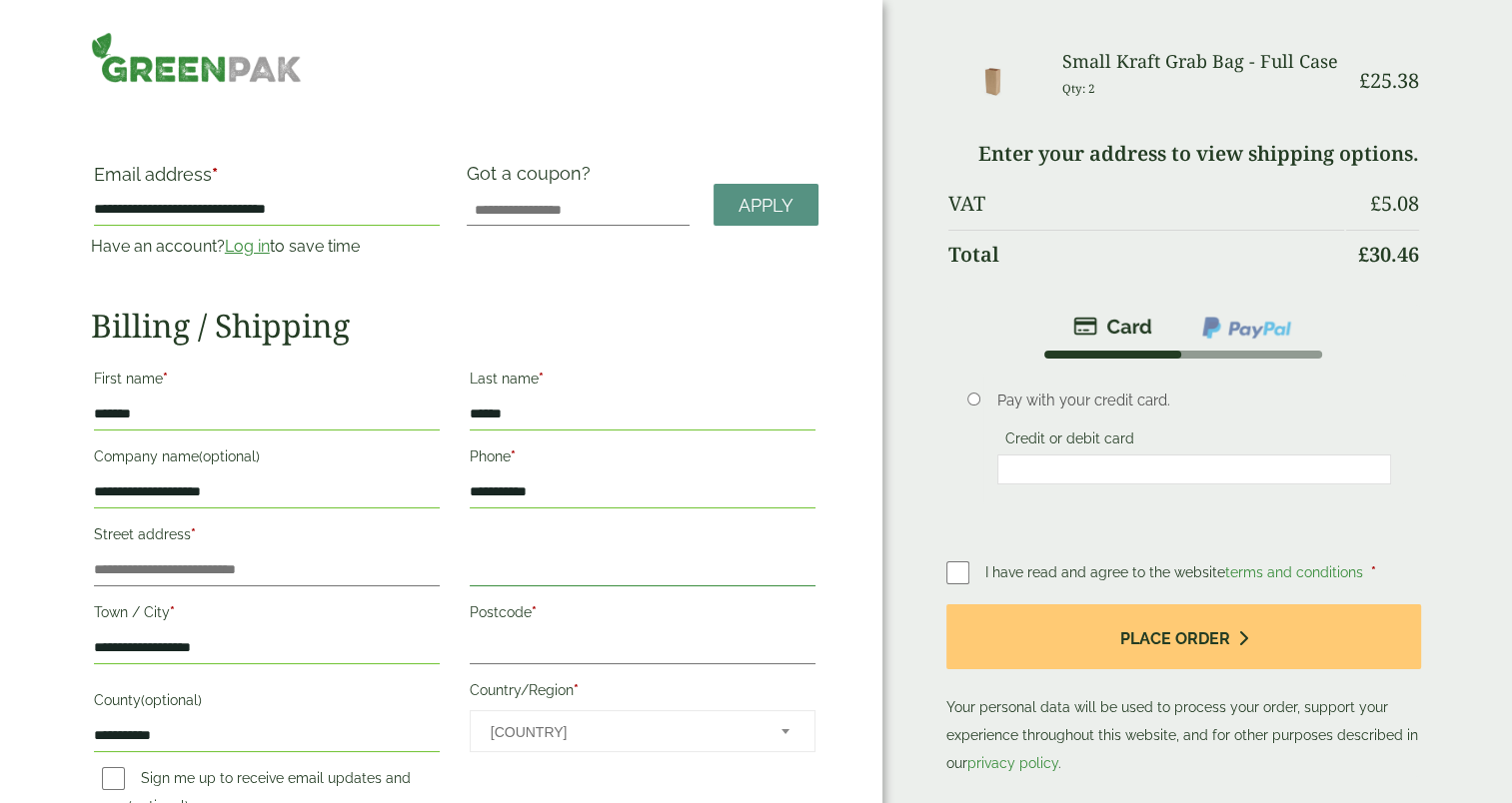 type 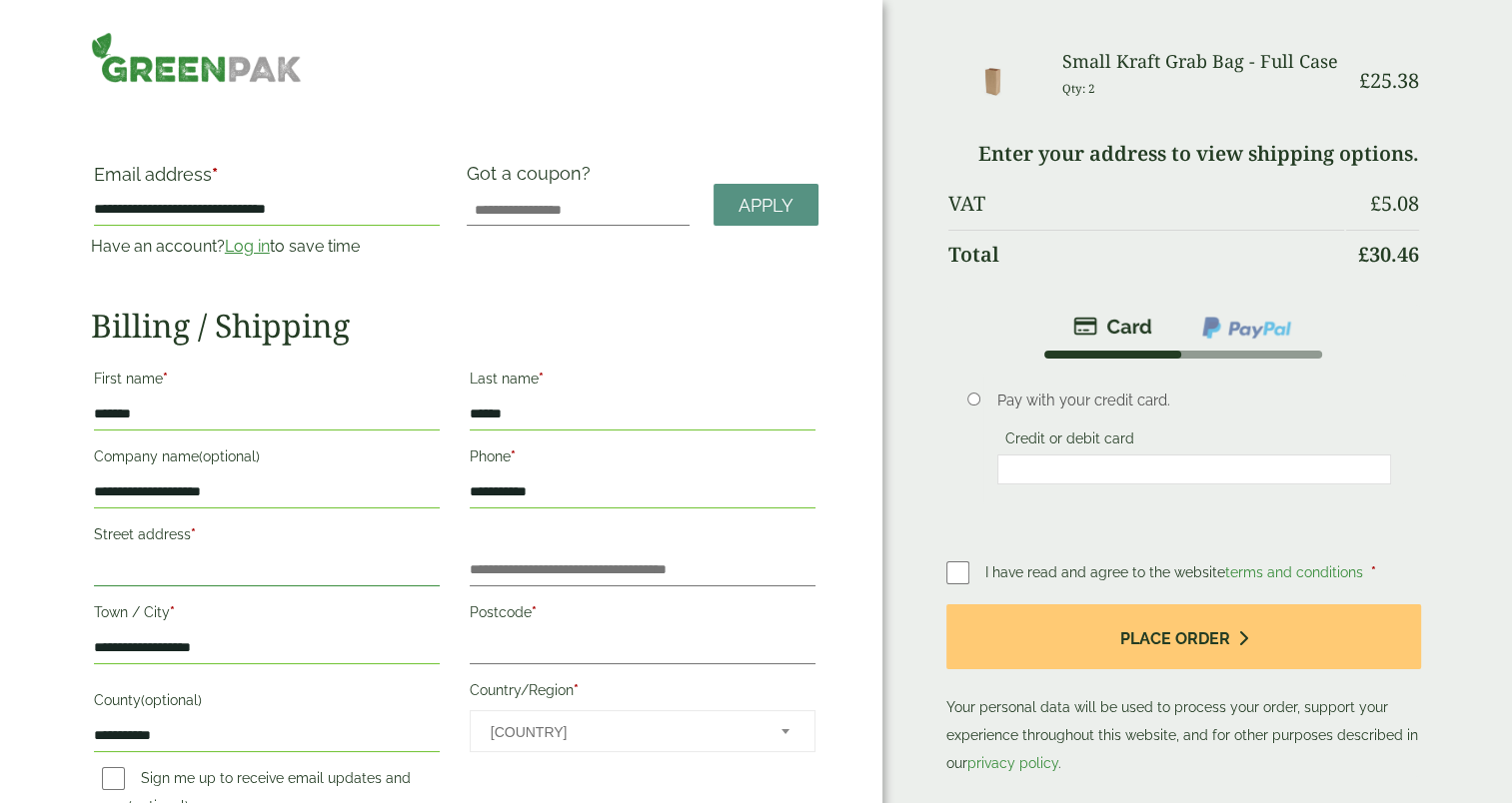 click on "Street address  *" at bounding box center (267, 570) 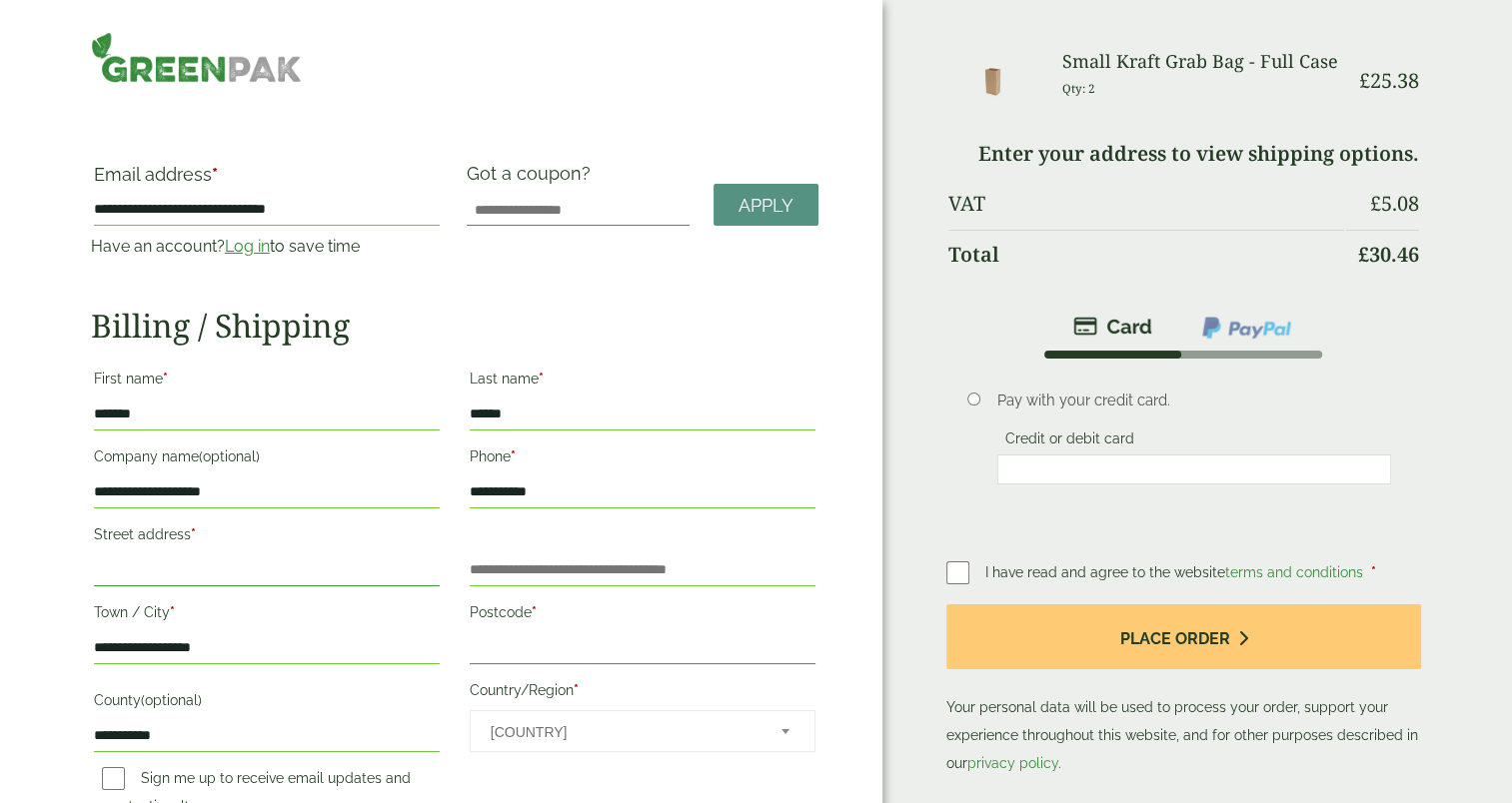 paste on "**********" 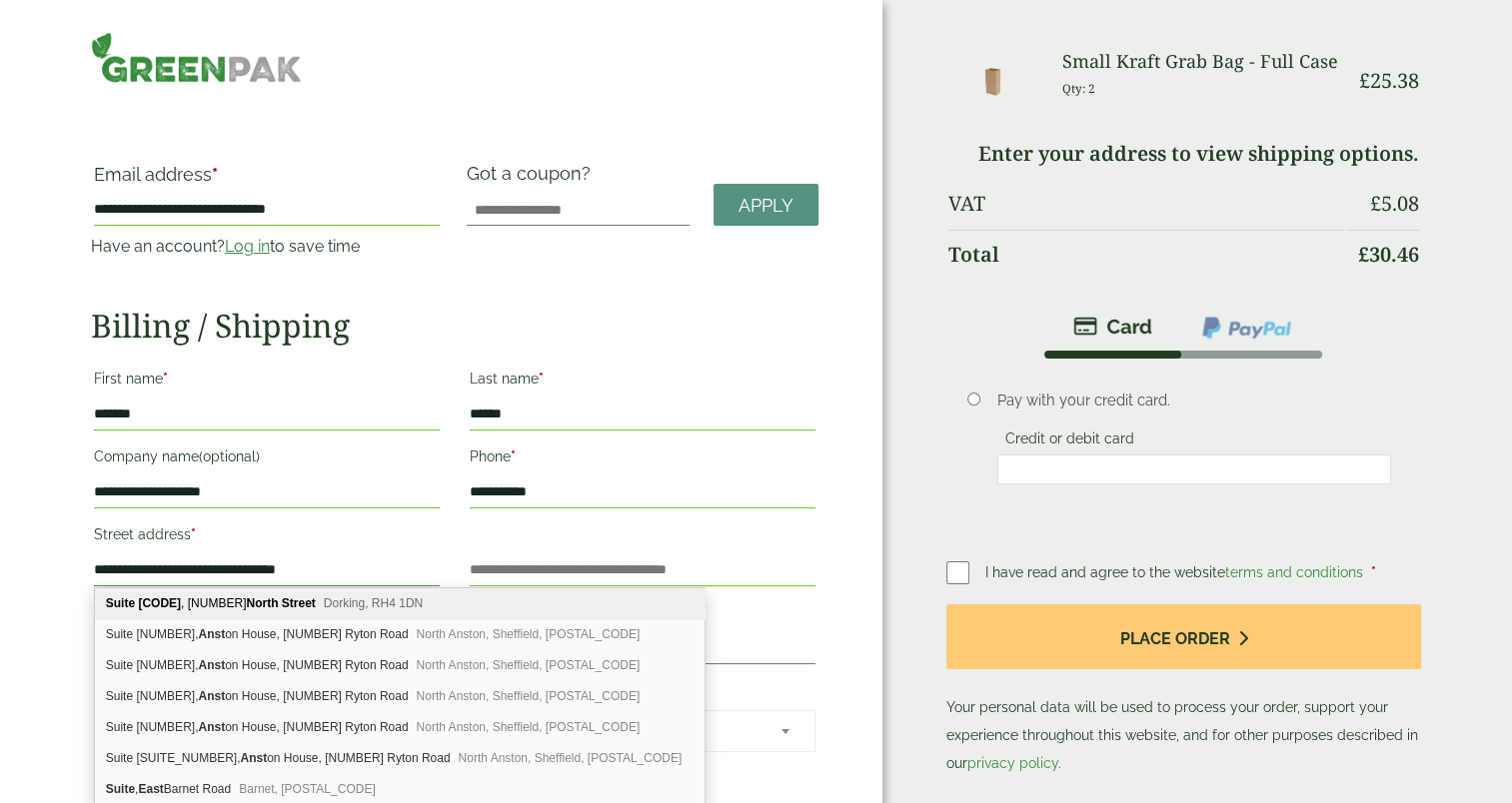 type on "**********" 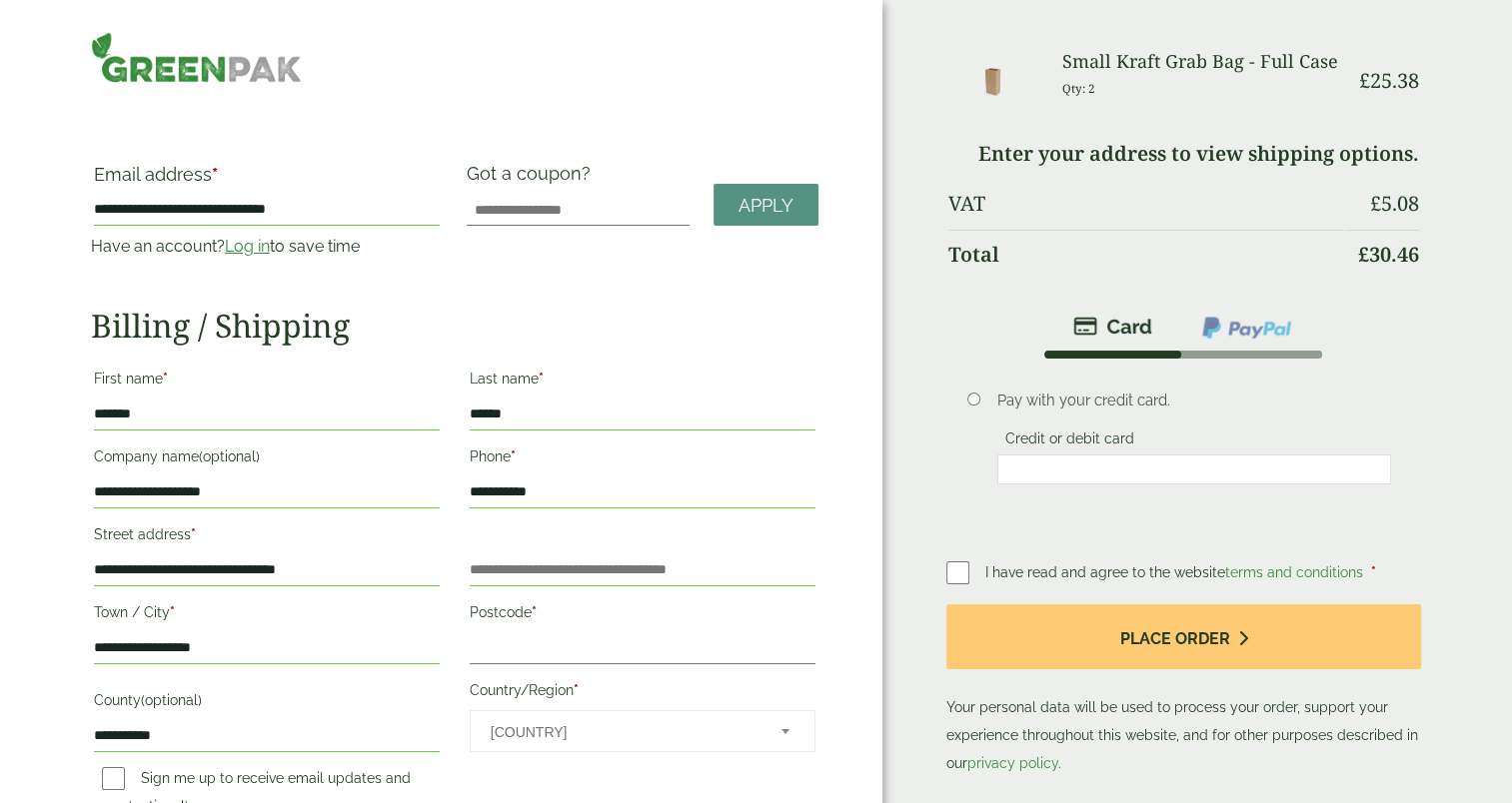 click on "**********" at bounding box center [441, 480] 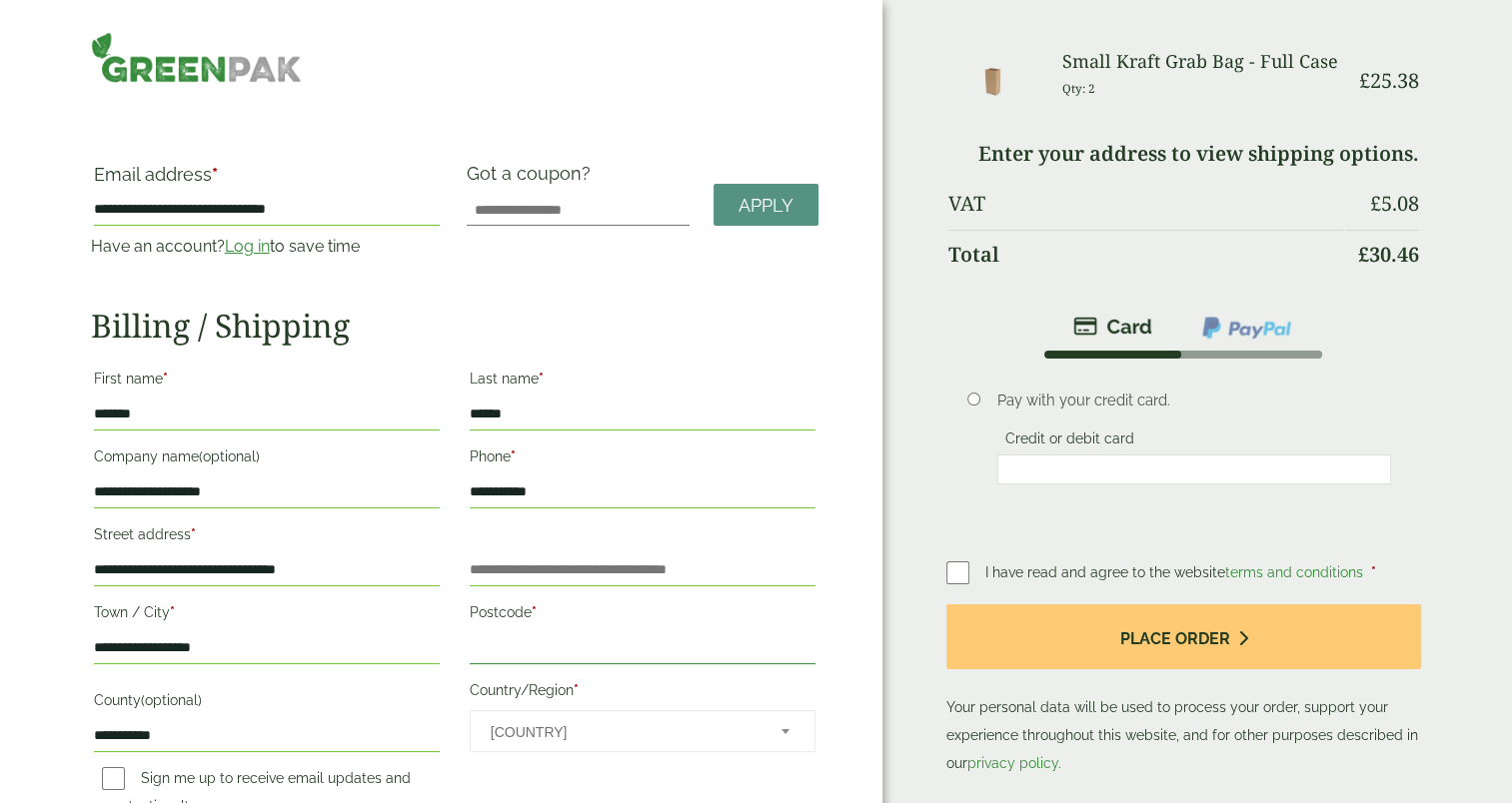 click on "Postcode  *" at bounding box center [643, 648] 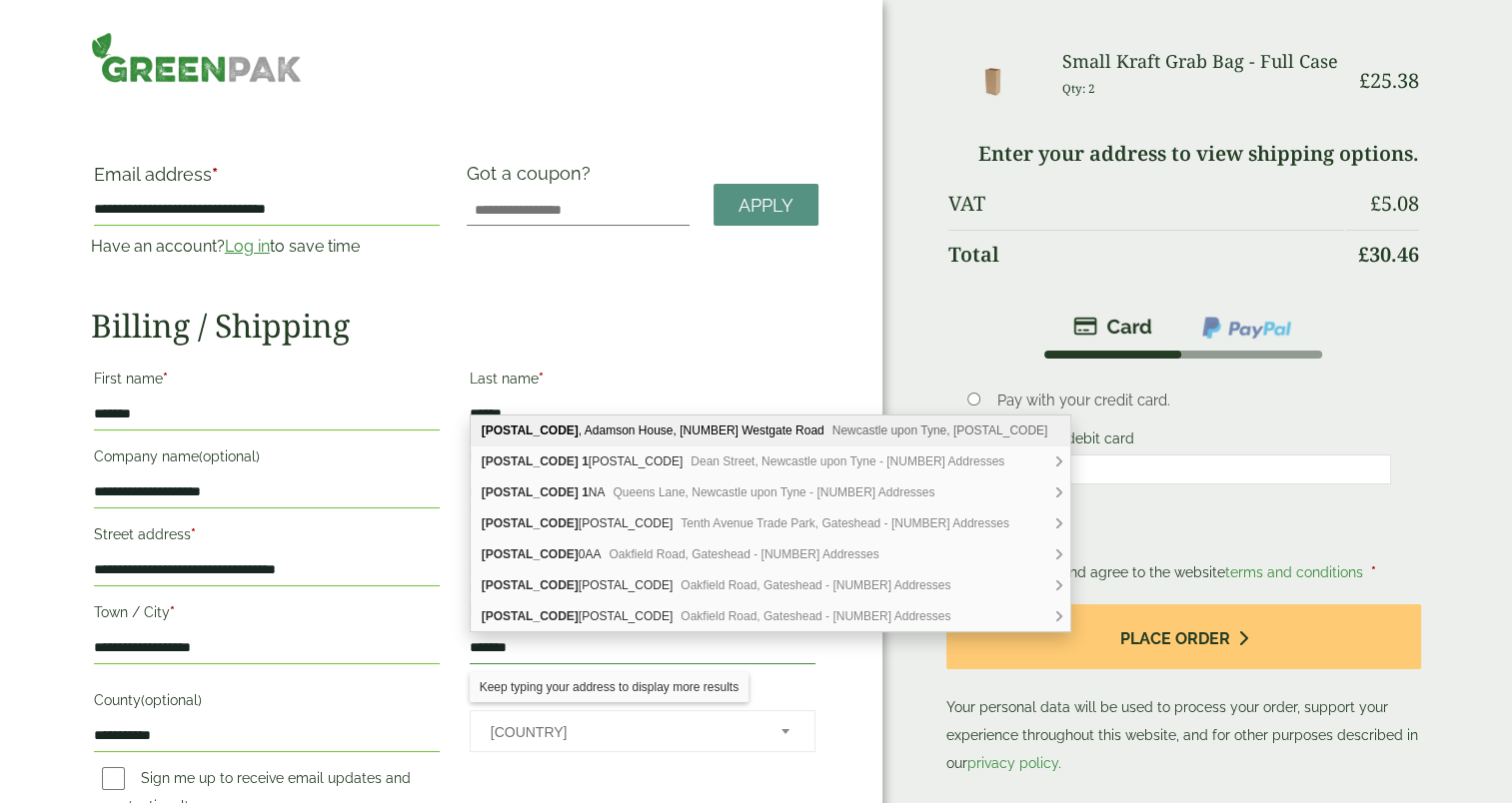 type on "*******" 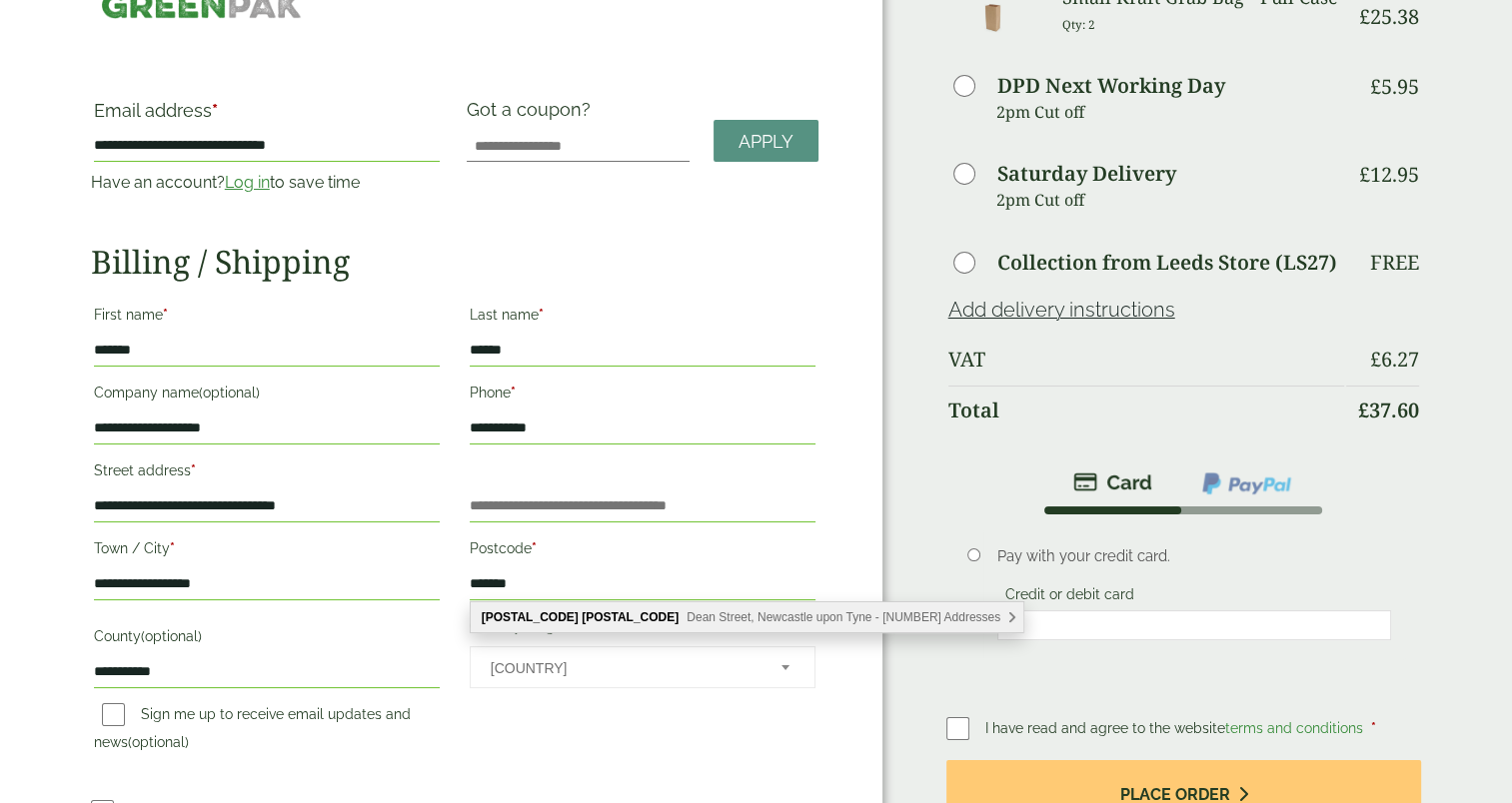 scroll, scrollTop: 0, scrollLeft: 0, axis: both 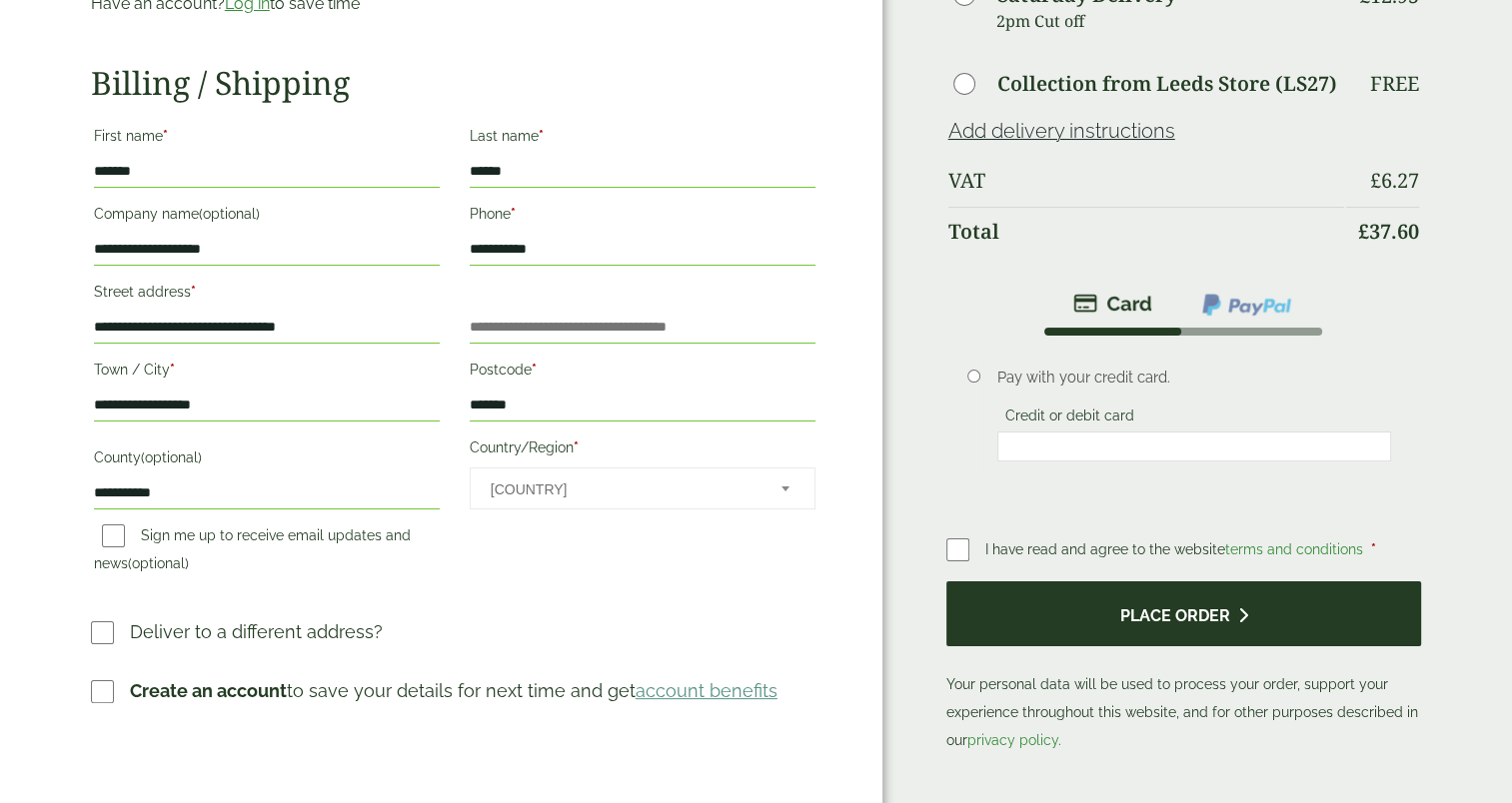 click on "Place order" at bounding box center (1184, 613) 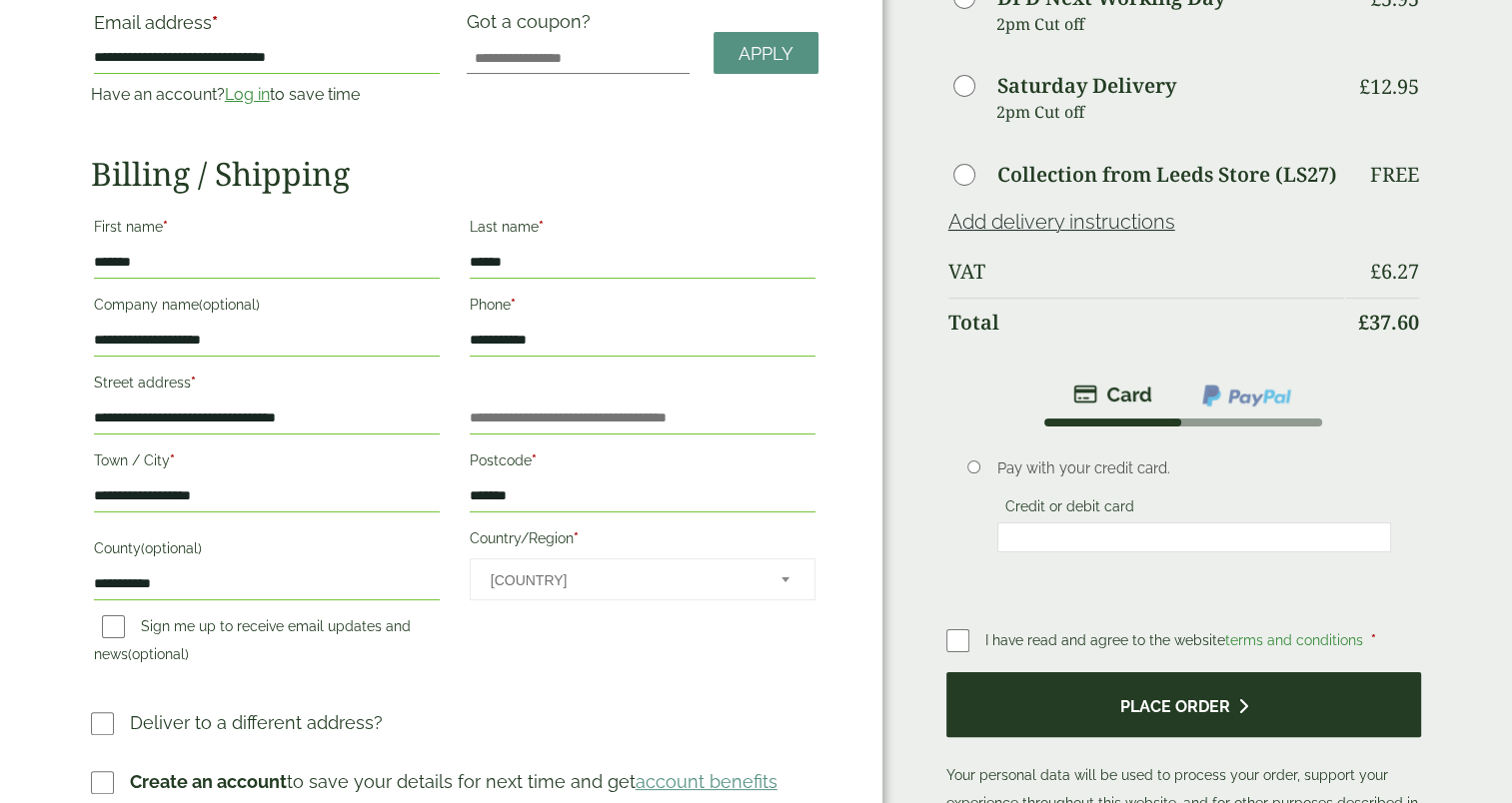 scroll, scrollTop: 0, scrollLeft: 0, axis: both 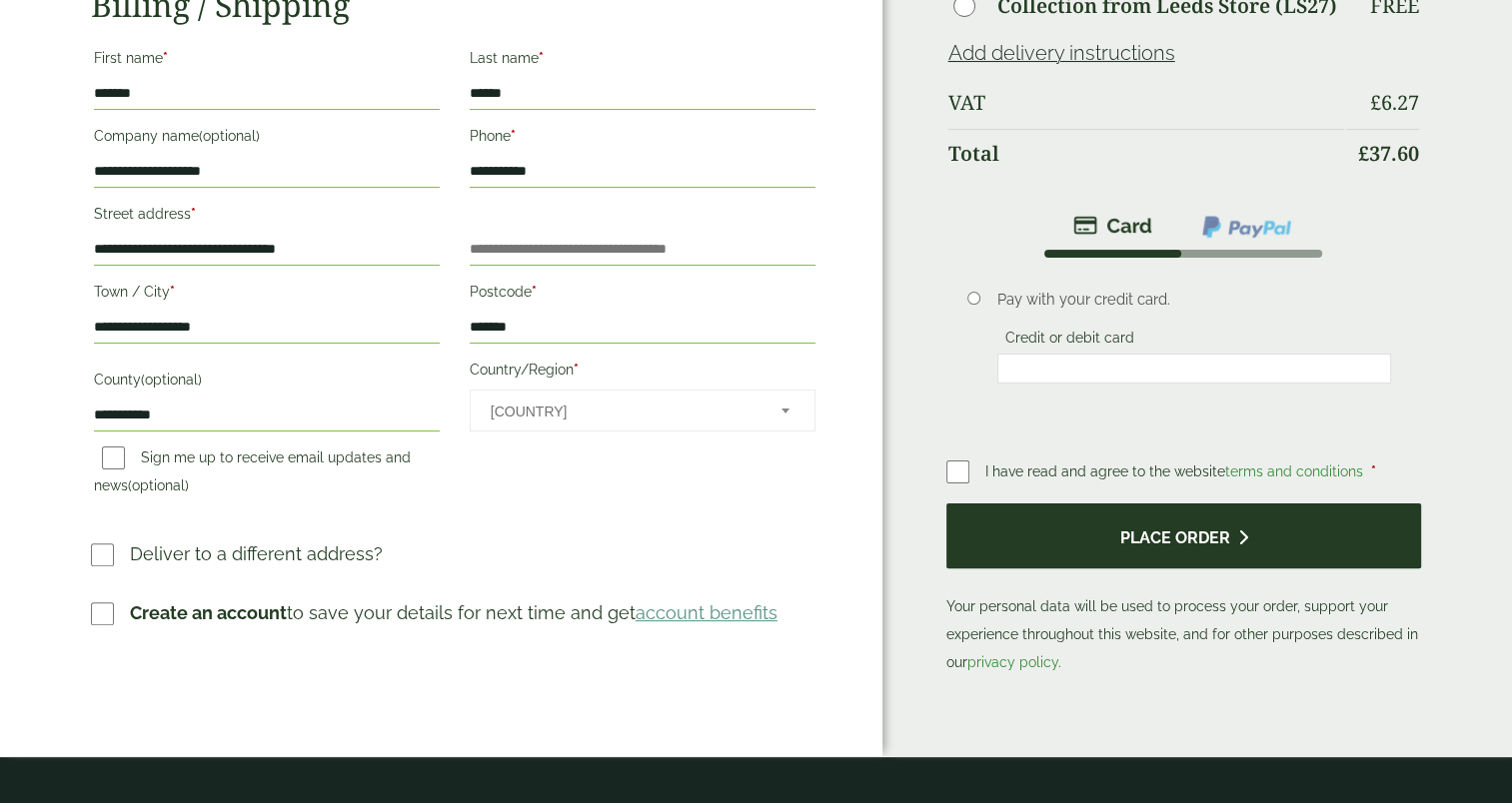 click on "Place order" at bounding box center [1184, 535] 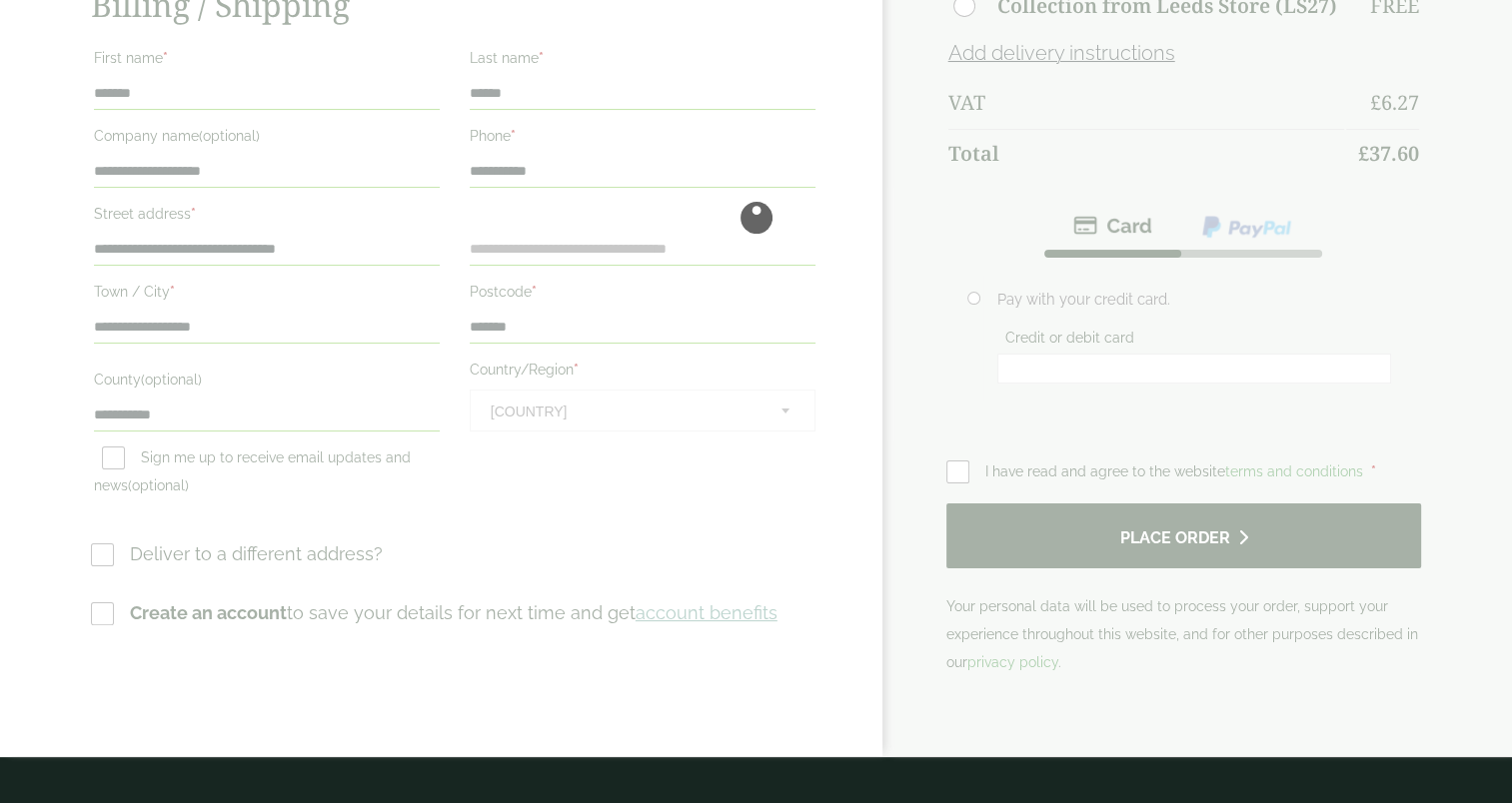 scroll, scrollTop: 0, scrollLeft: 0, axis: both 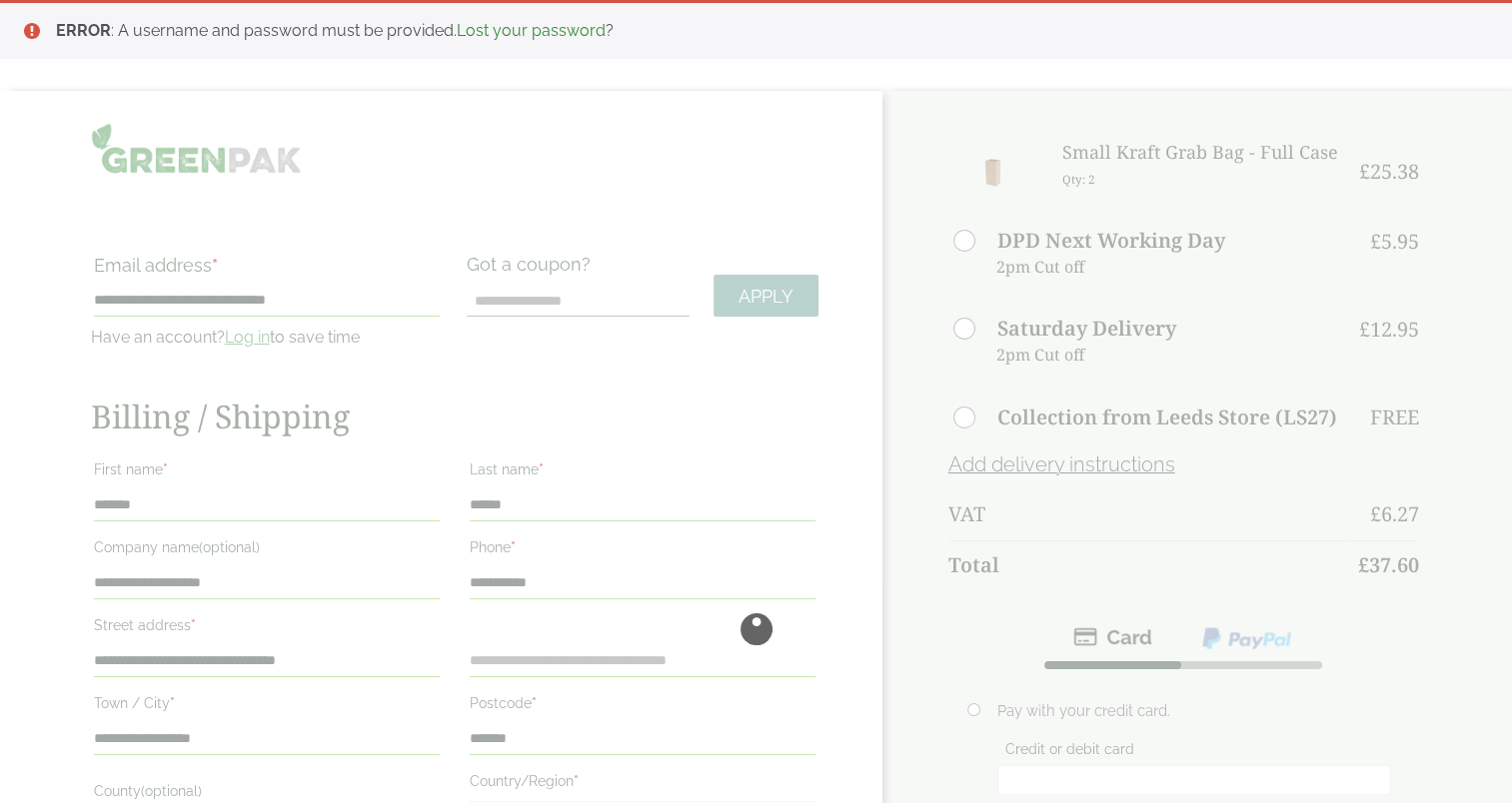 click at bounding box center [756, 629] 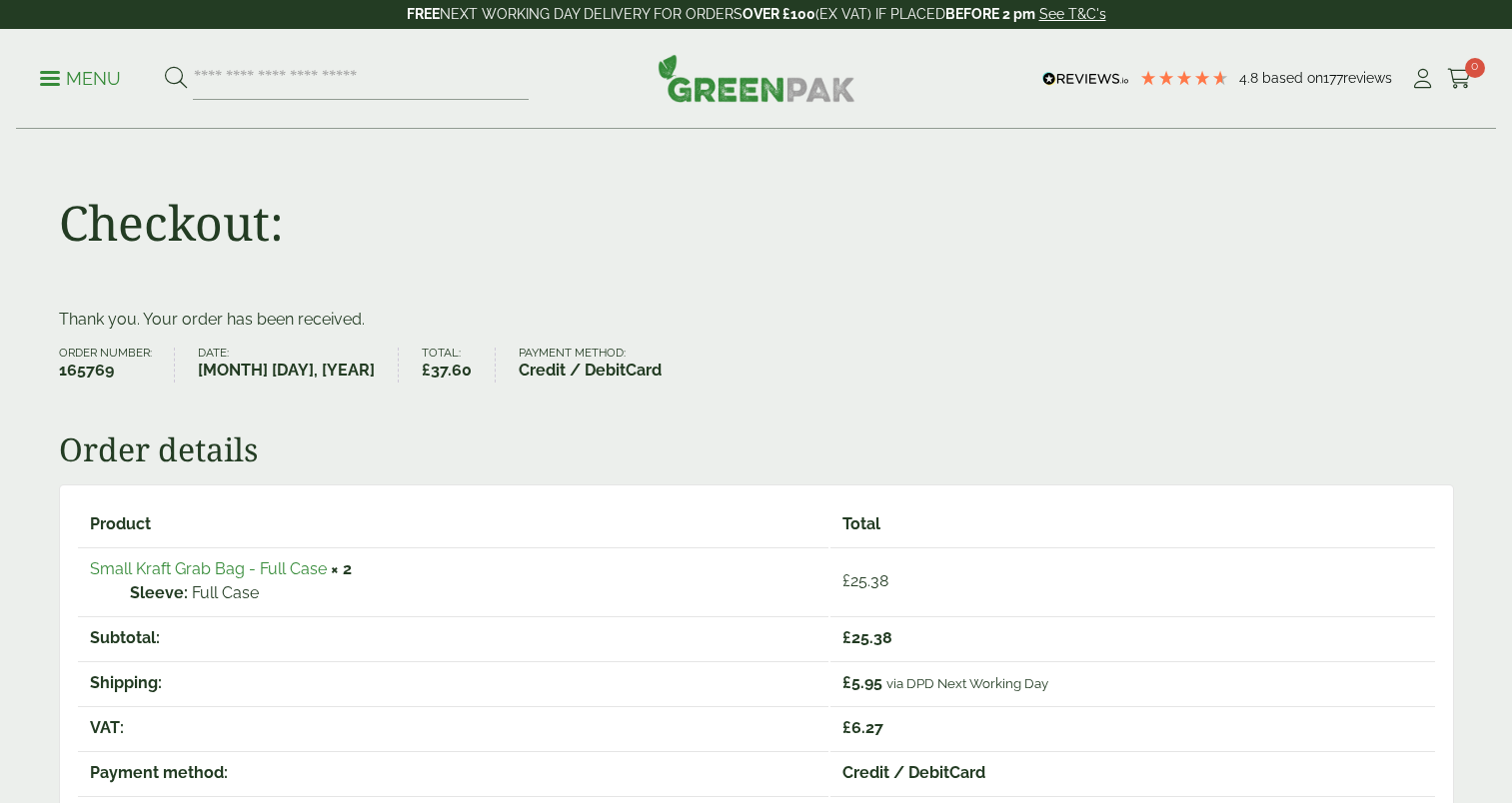 scroll, scrollTop: 0, scrollLeft: 0, axis: both 